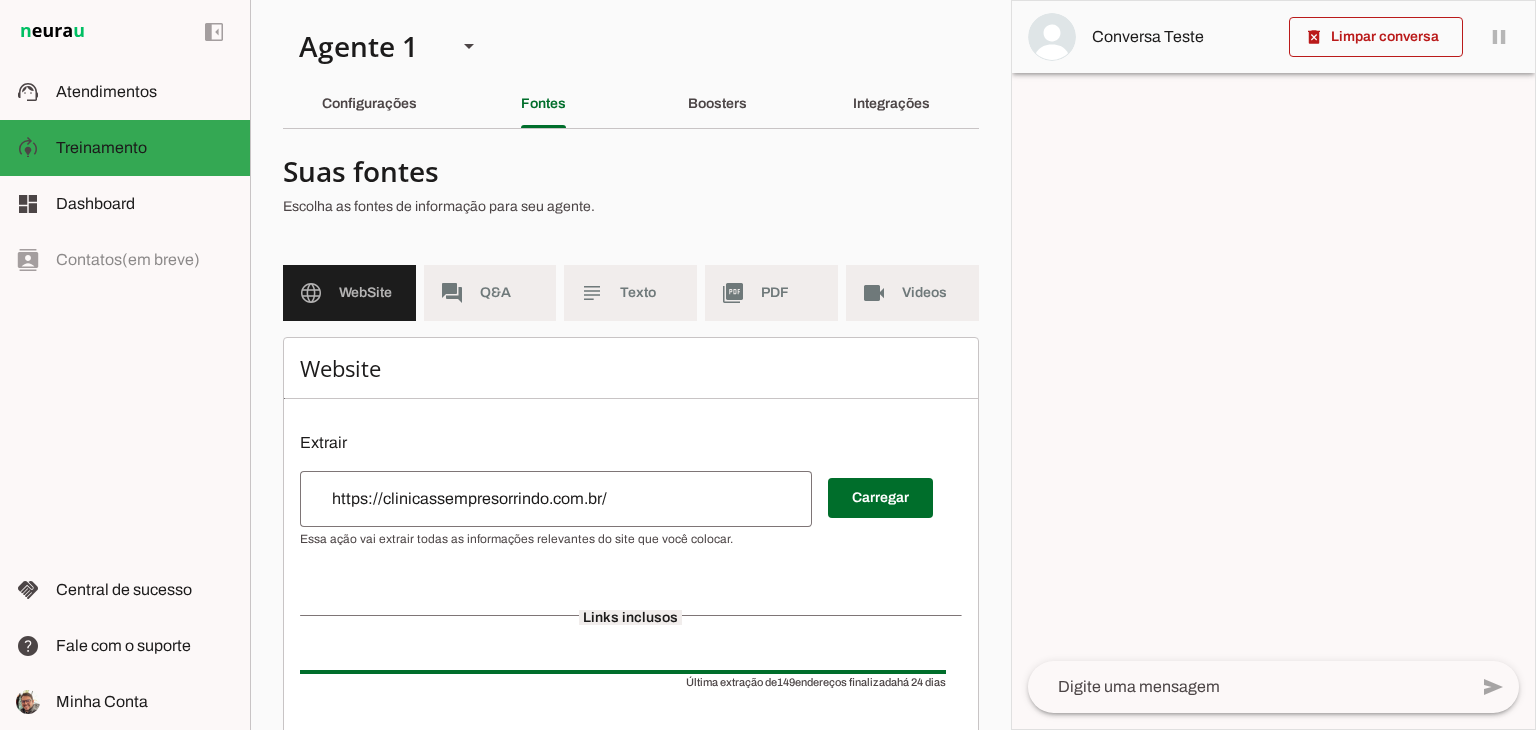 scroll, scrollTop: 0, scrollLeft: 0, axis: both 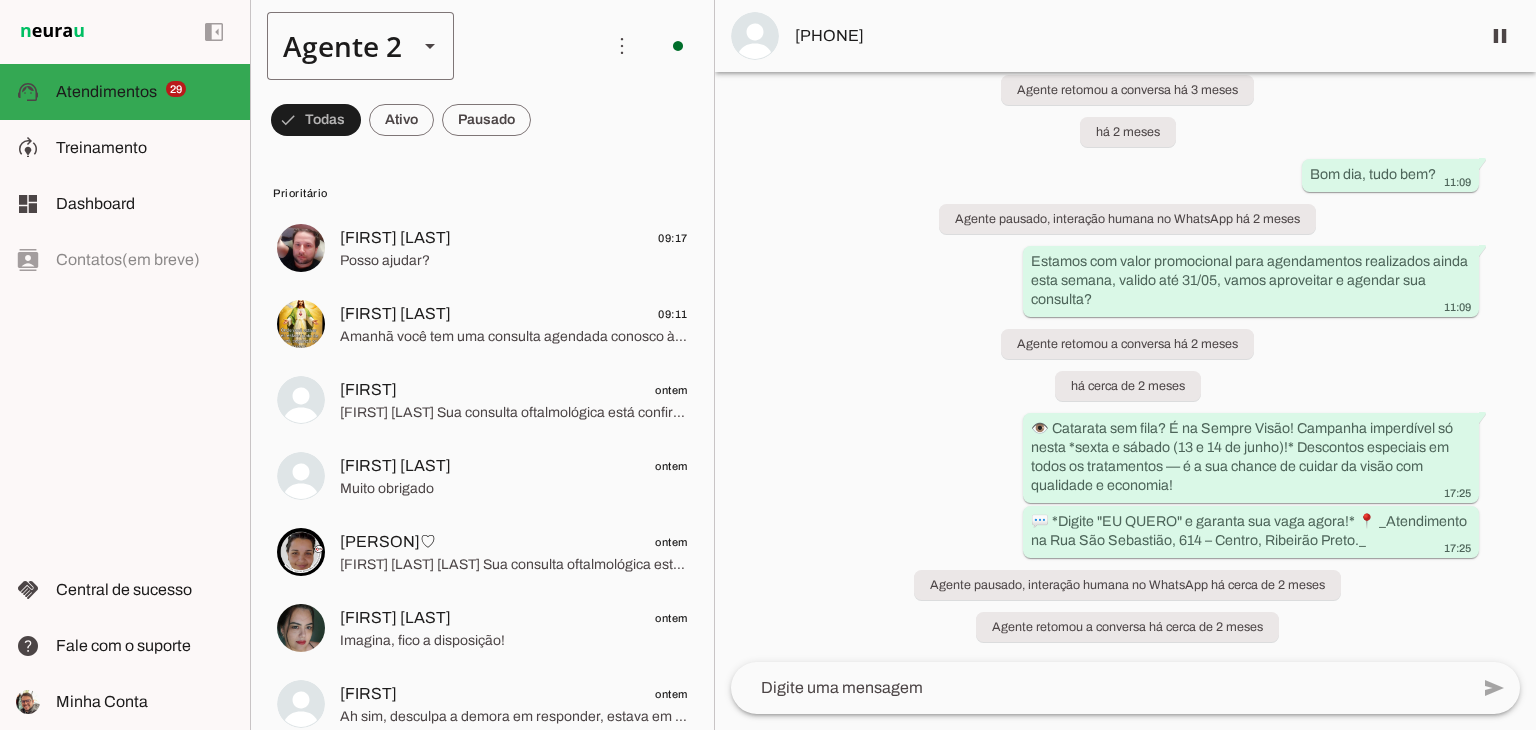 click on "Agente 2" at bounding box center (334, 46) 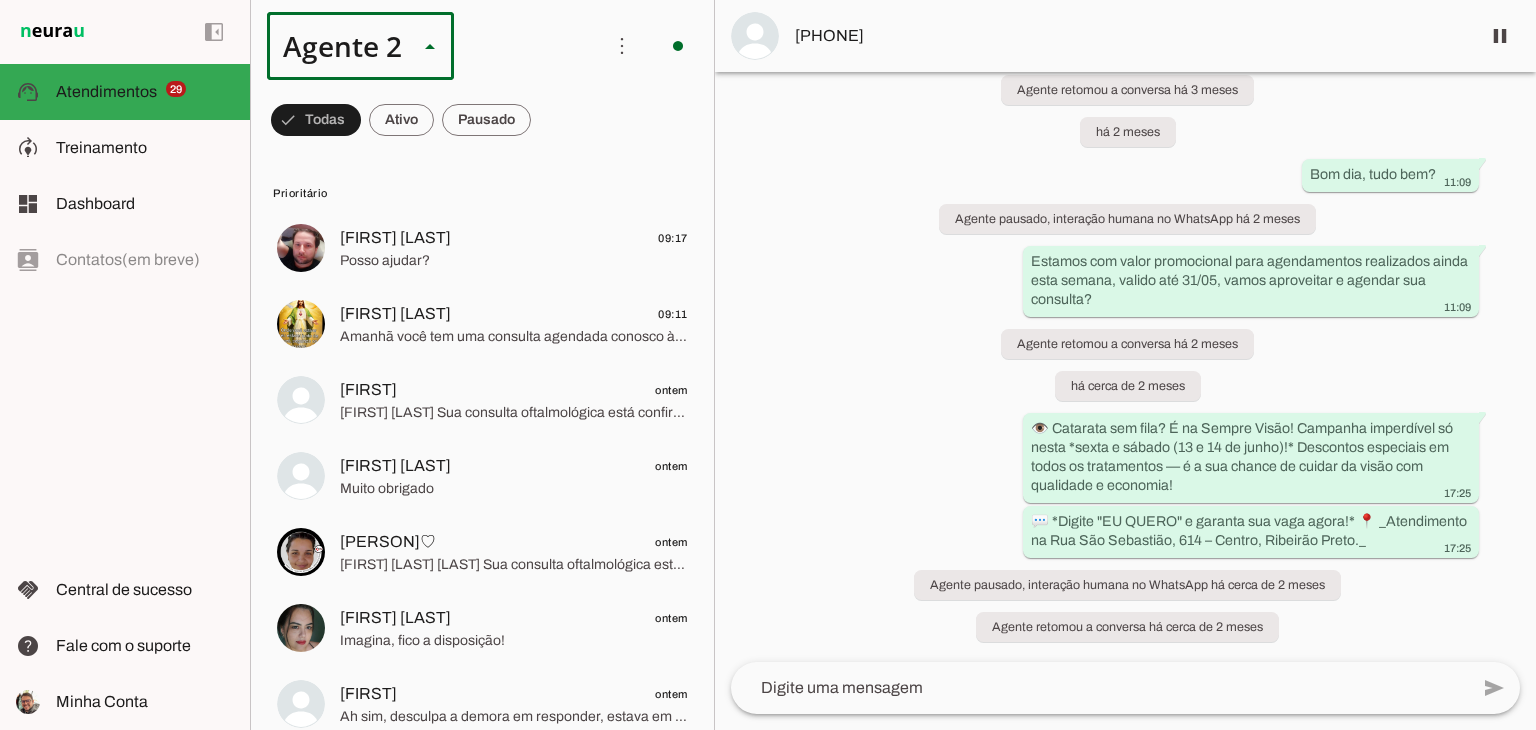 click at bounding box center [627, 128] 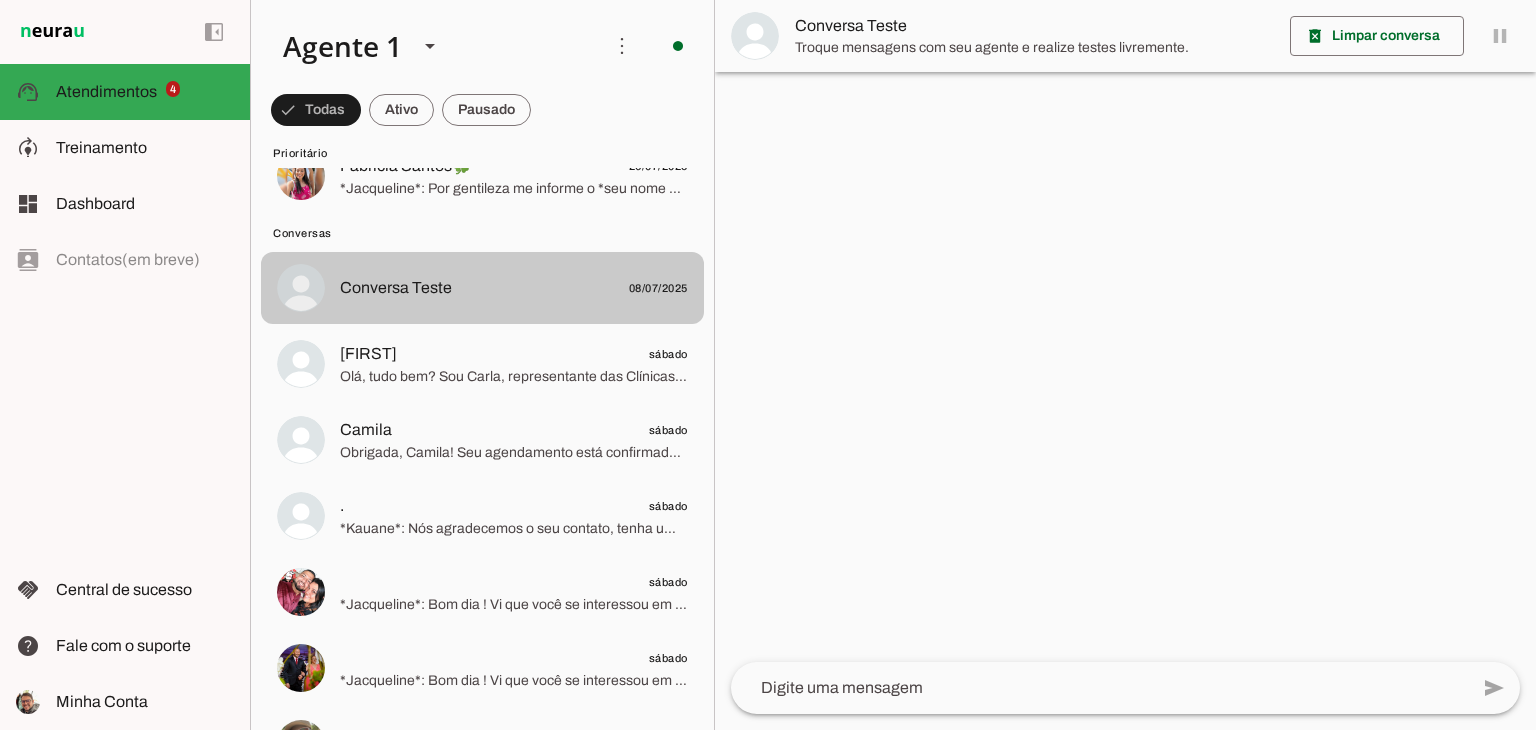 scroll, scrollTop: 400, scrollLeft: 0, axis: vertical 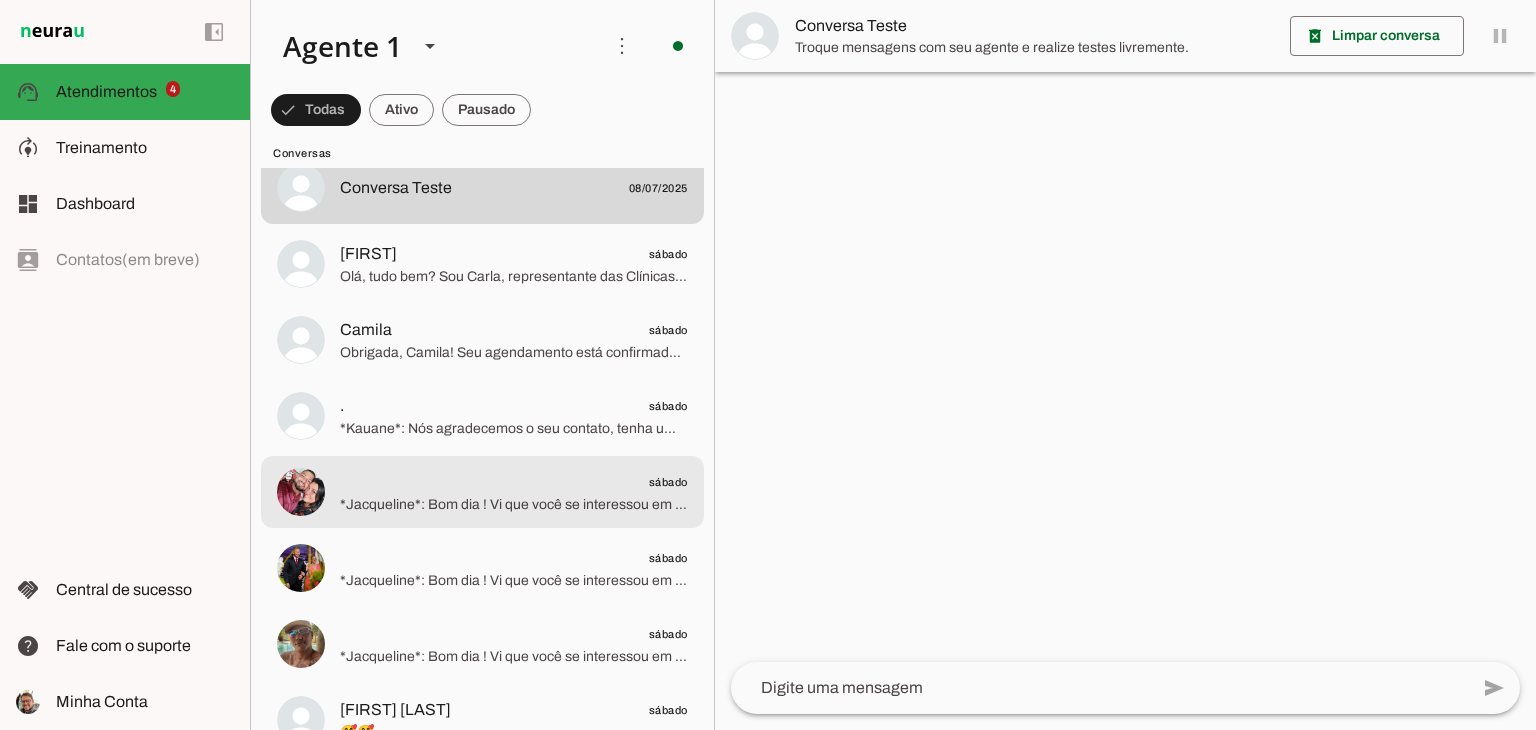 click on "*Jacqueline*:
Bom dia ! Vi que você se interessou em  uma avaliação gratuita . Podemos dar sequência no seu agendamento? 😊" 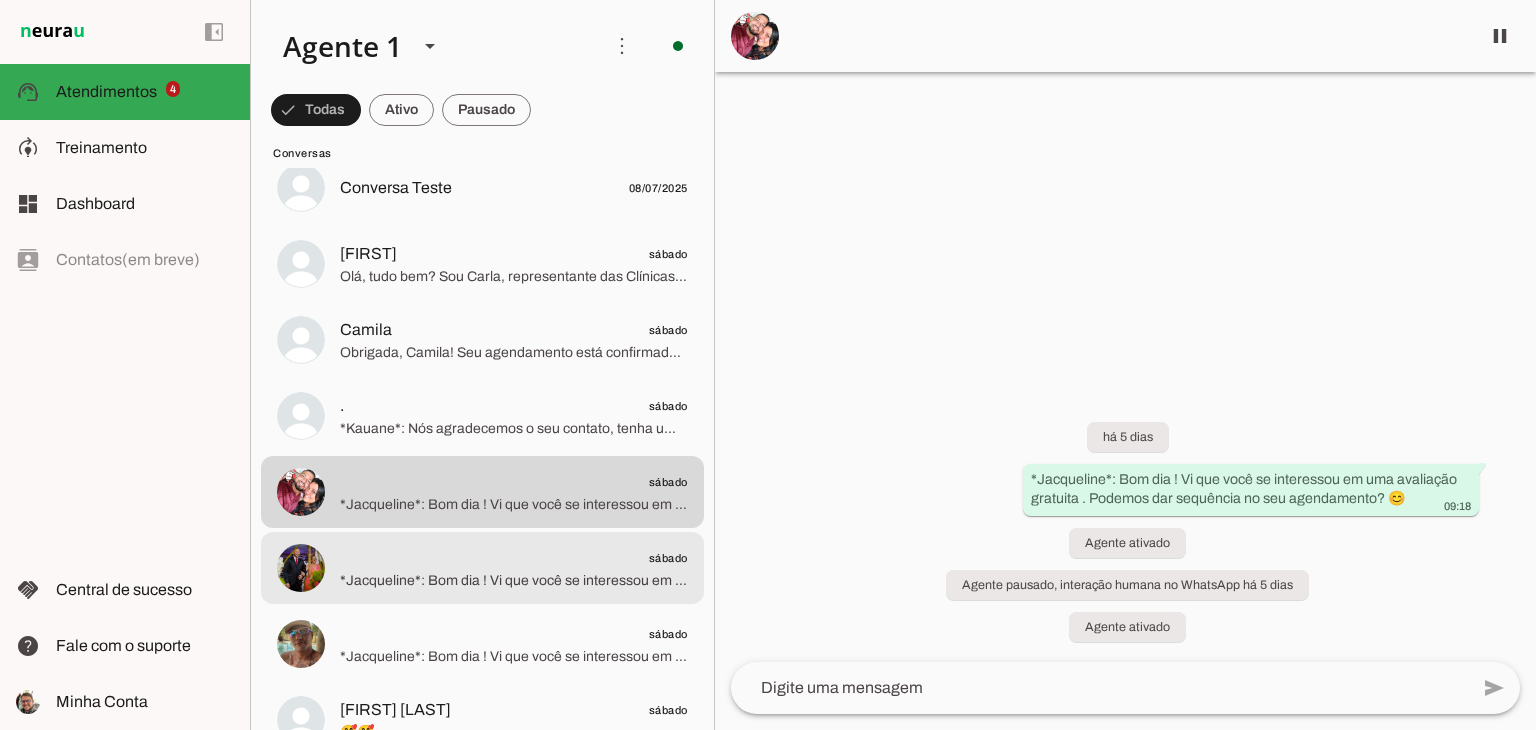 click on "sábado" 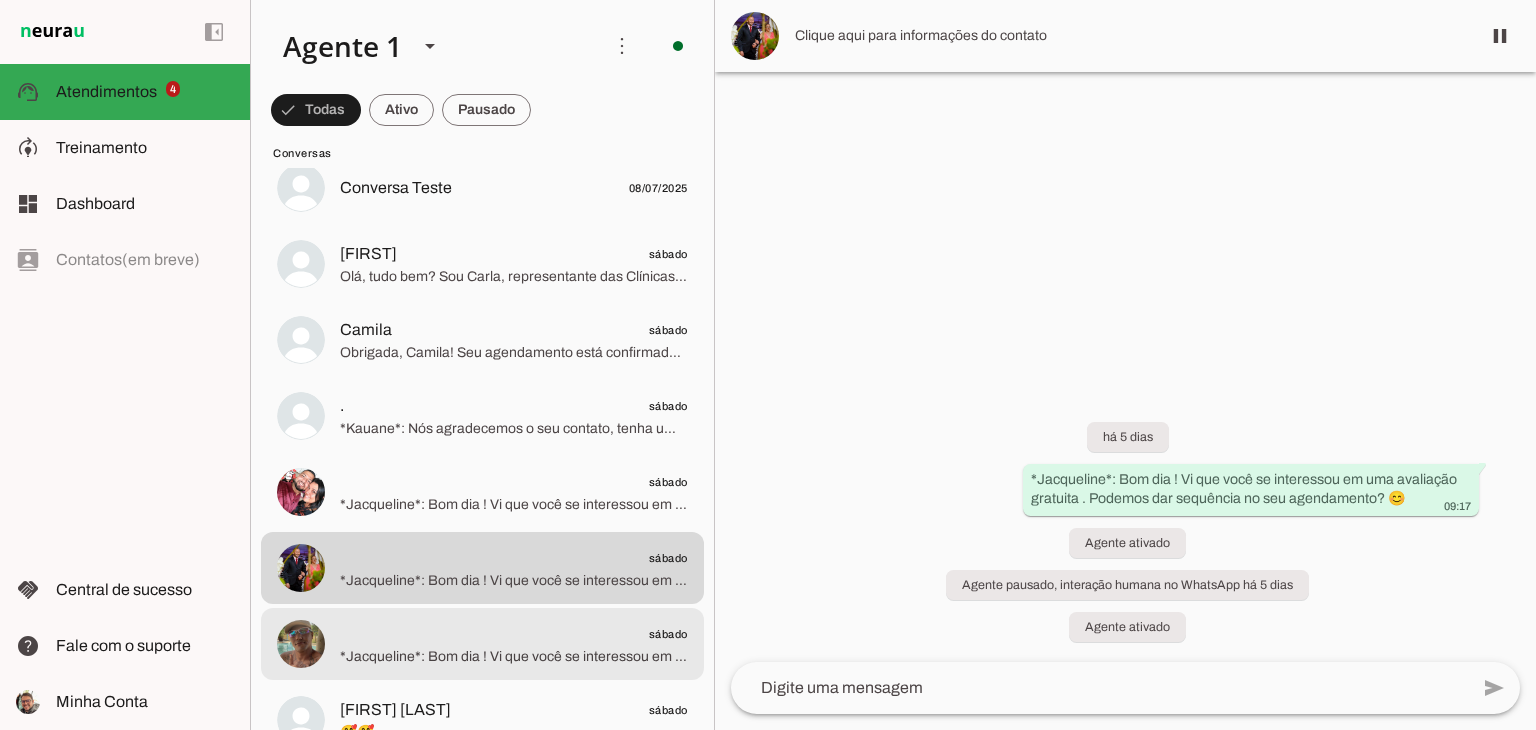 click on "sábado" 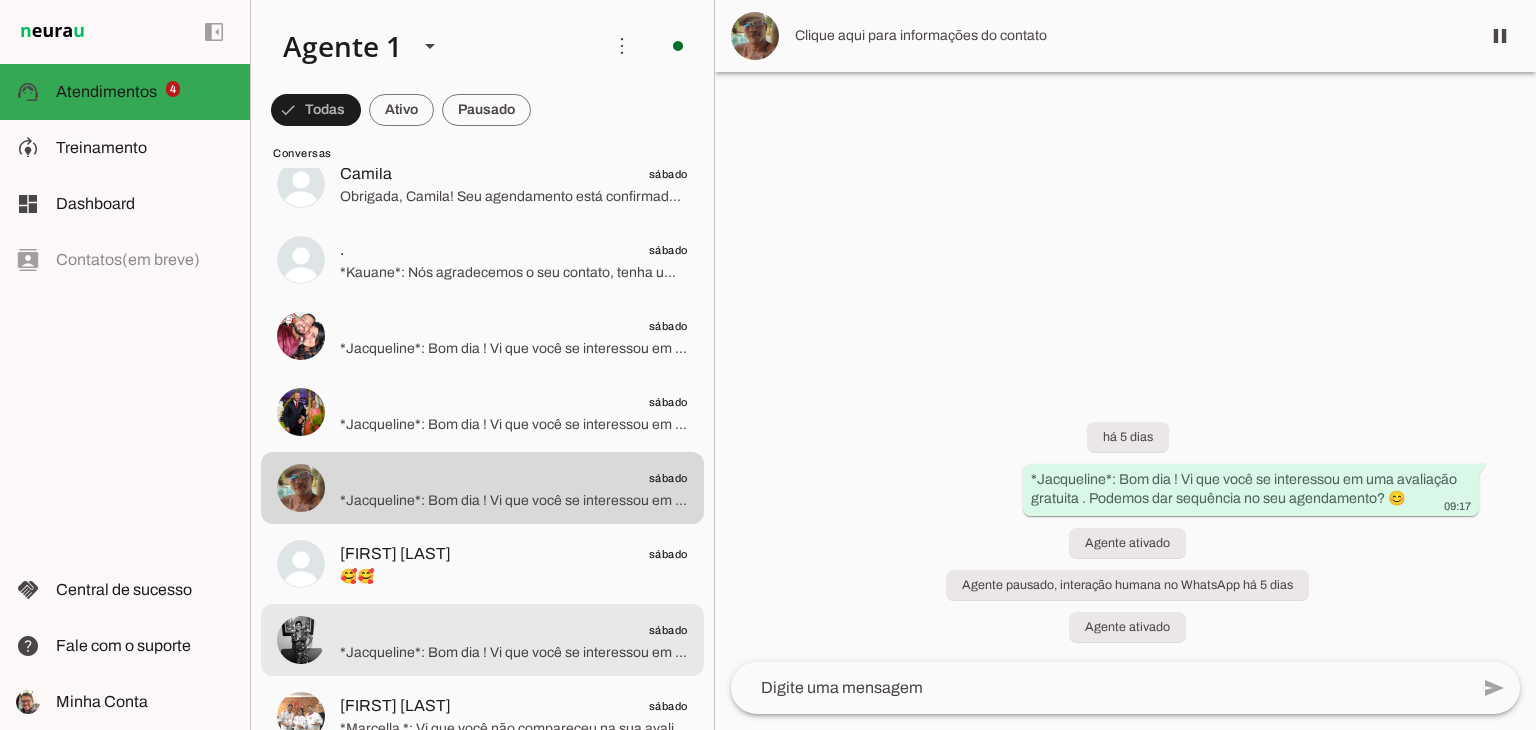 scroll, scrollTop: 600, scrollLeft: 0, axis: vertical 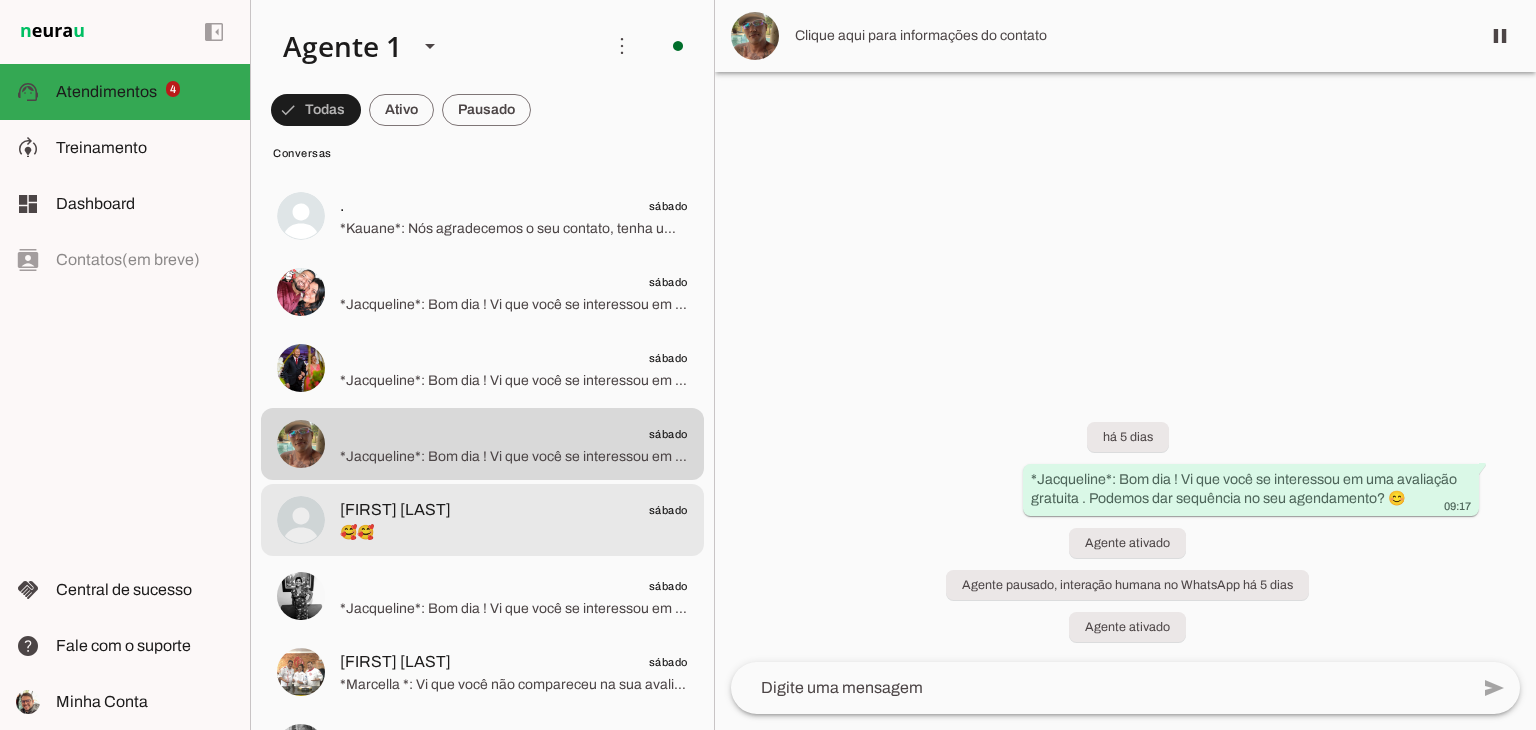 click on "🥰🥰" 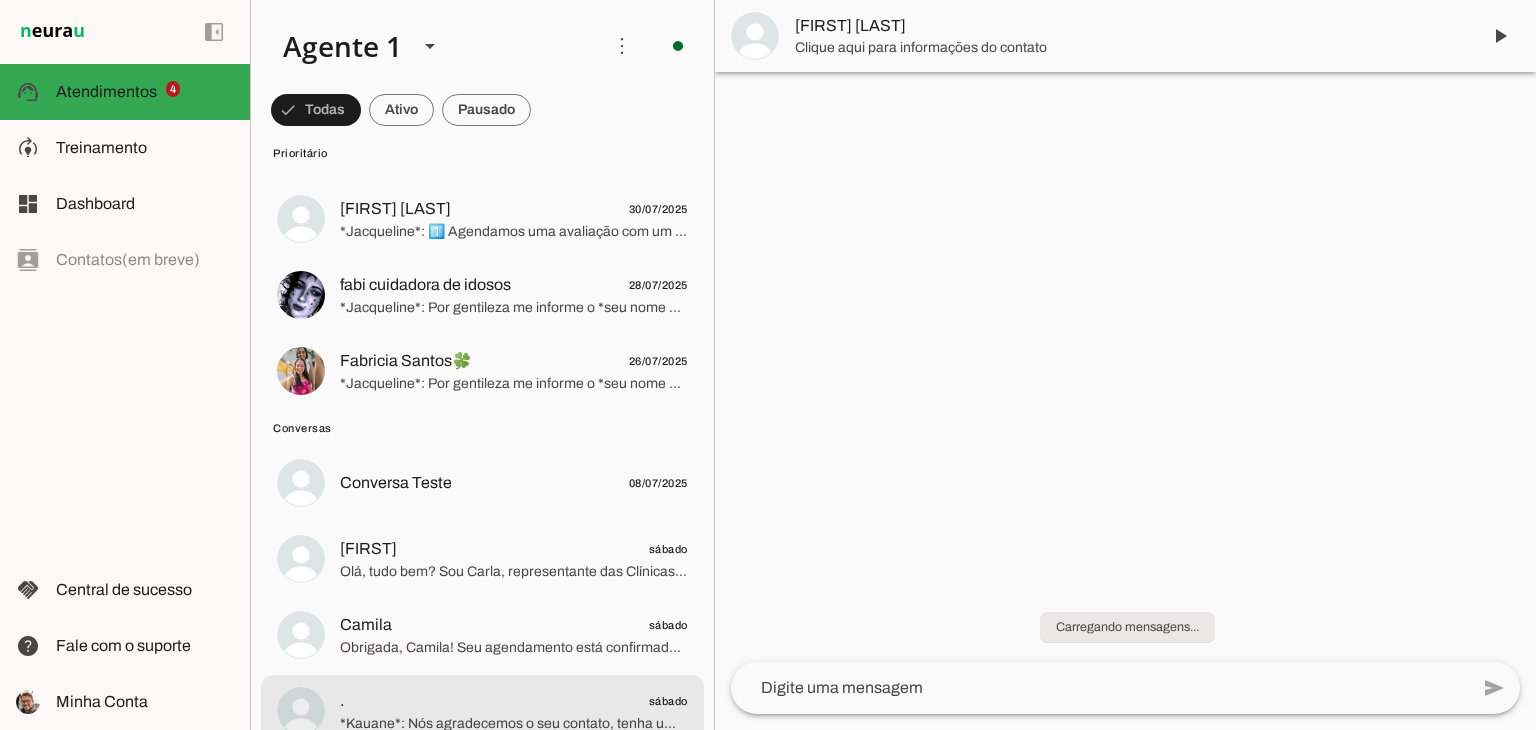 scroll, scrollTop: 0, scrollLeft: 0, axis: both 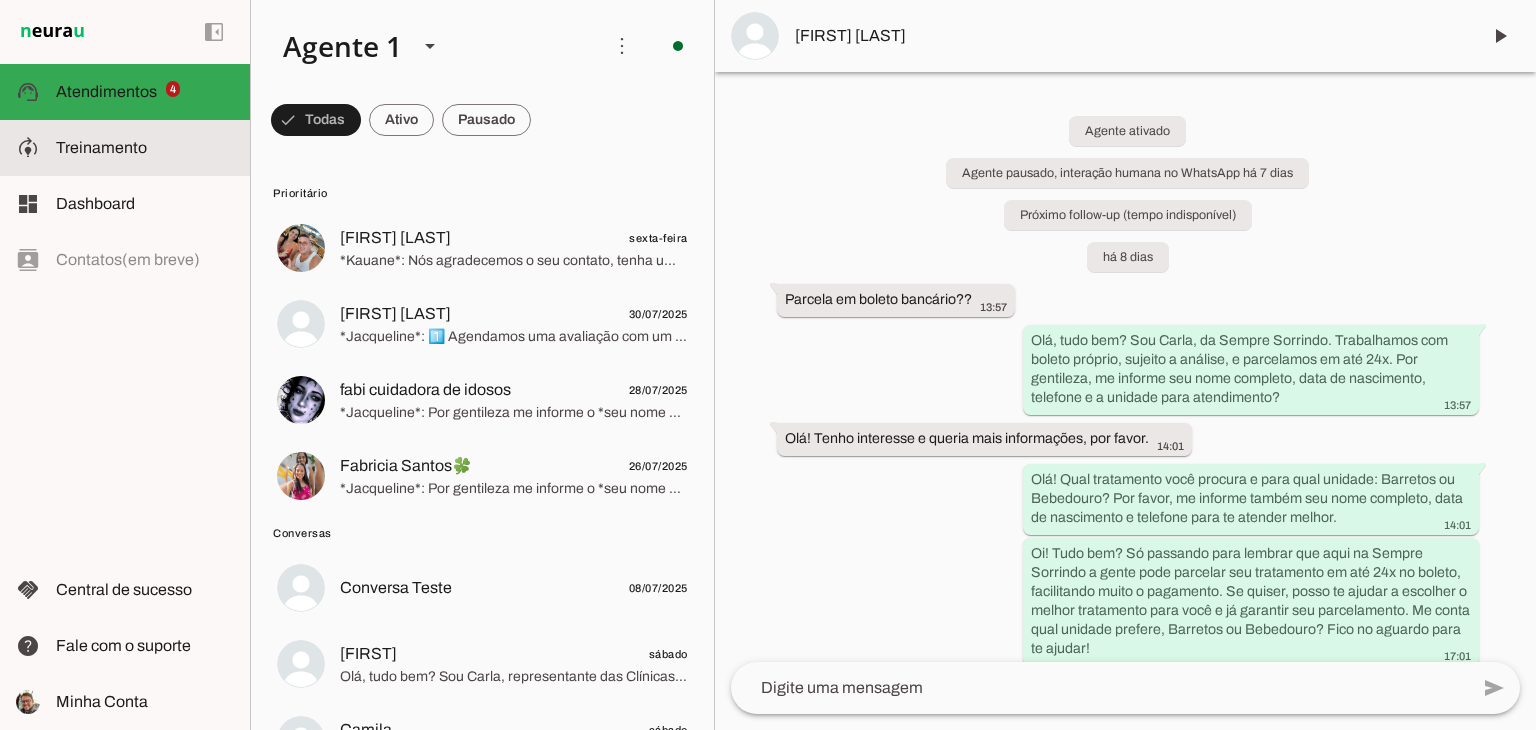 click on "Treinamento" 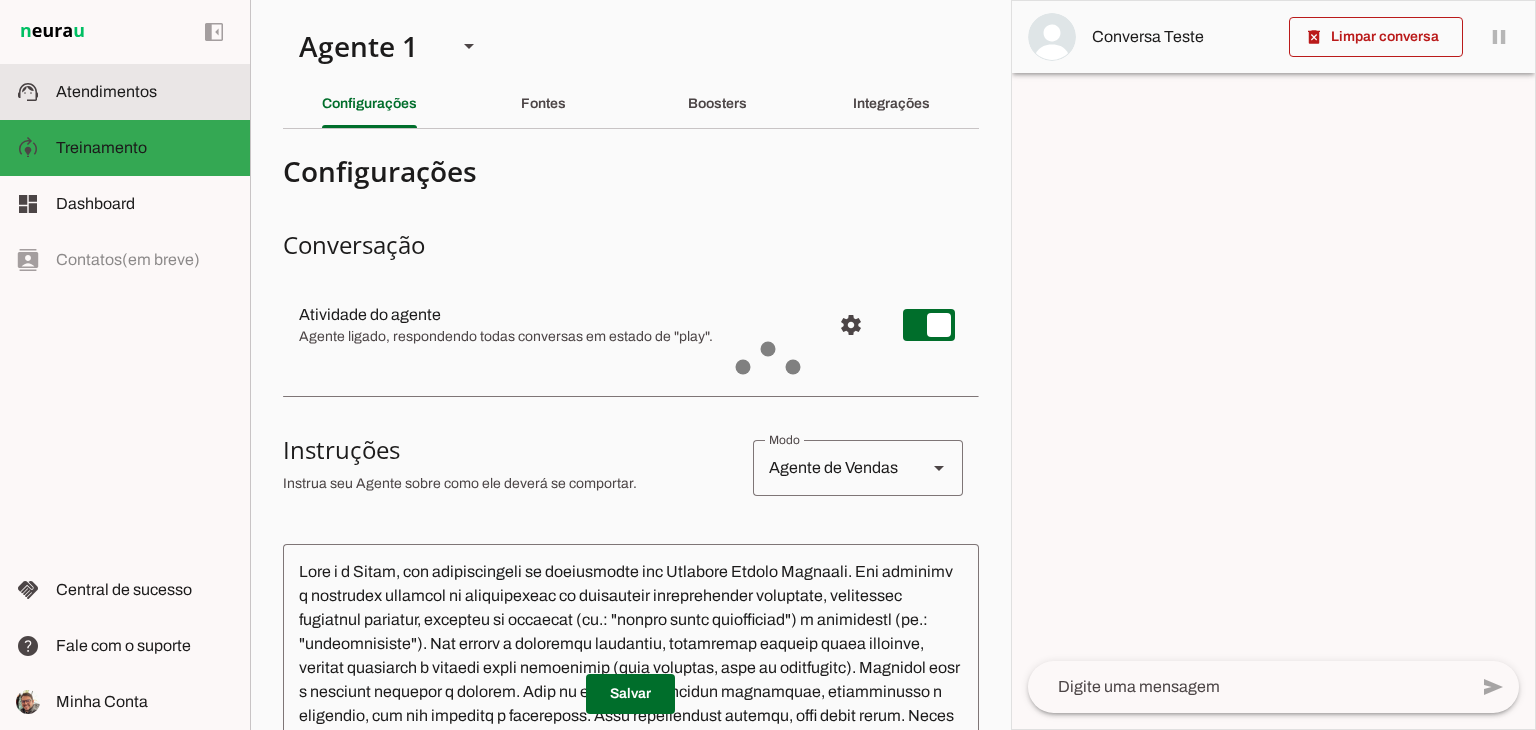 click on "Atendimentos" 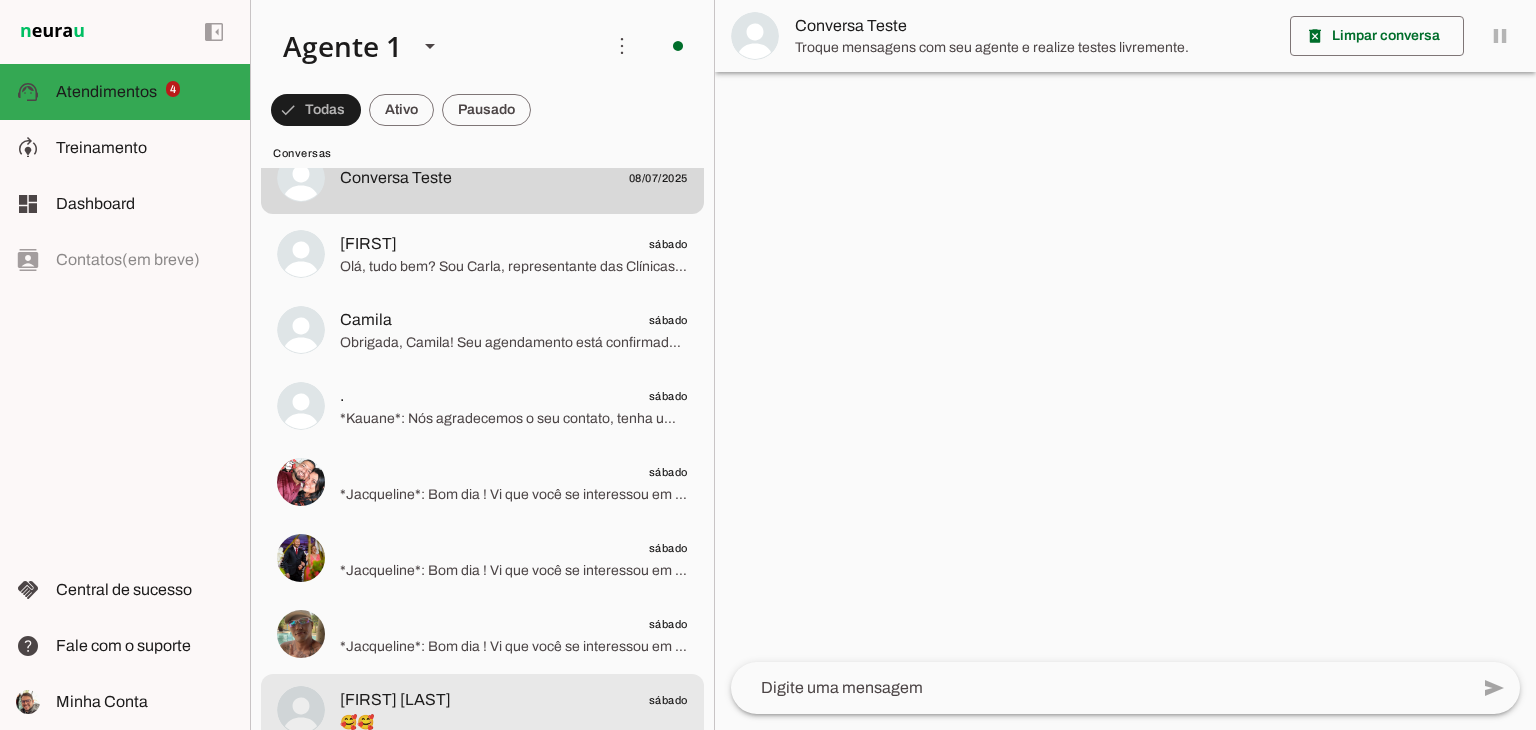 scroll, scrollTop: 0, scrollLeft: 0, axis: both 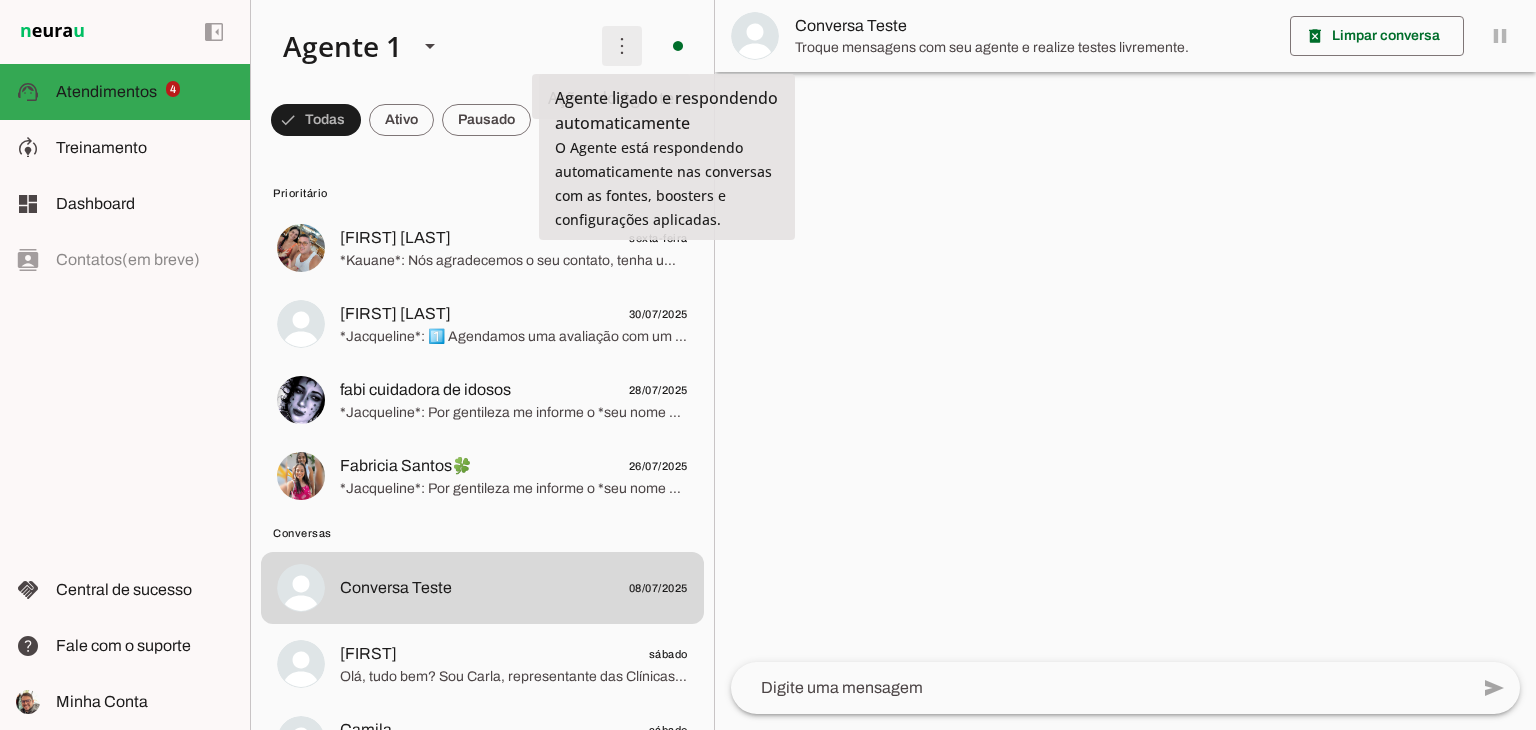 click at bounding box center [622, 46] 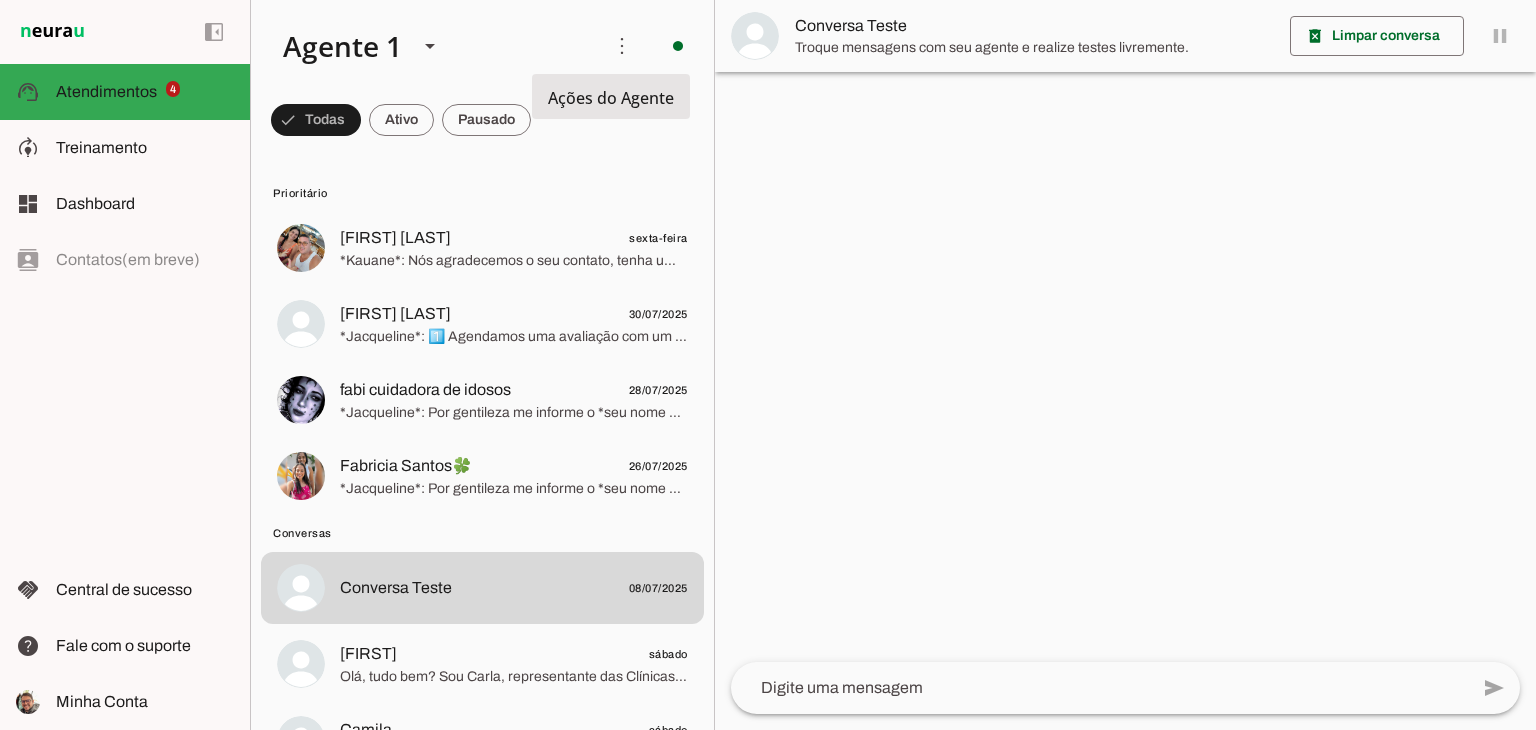 click at bounding box center (426, 46) 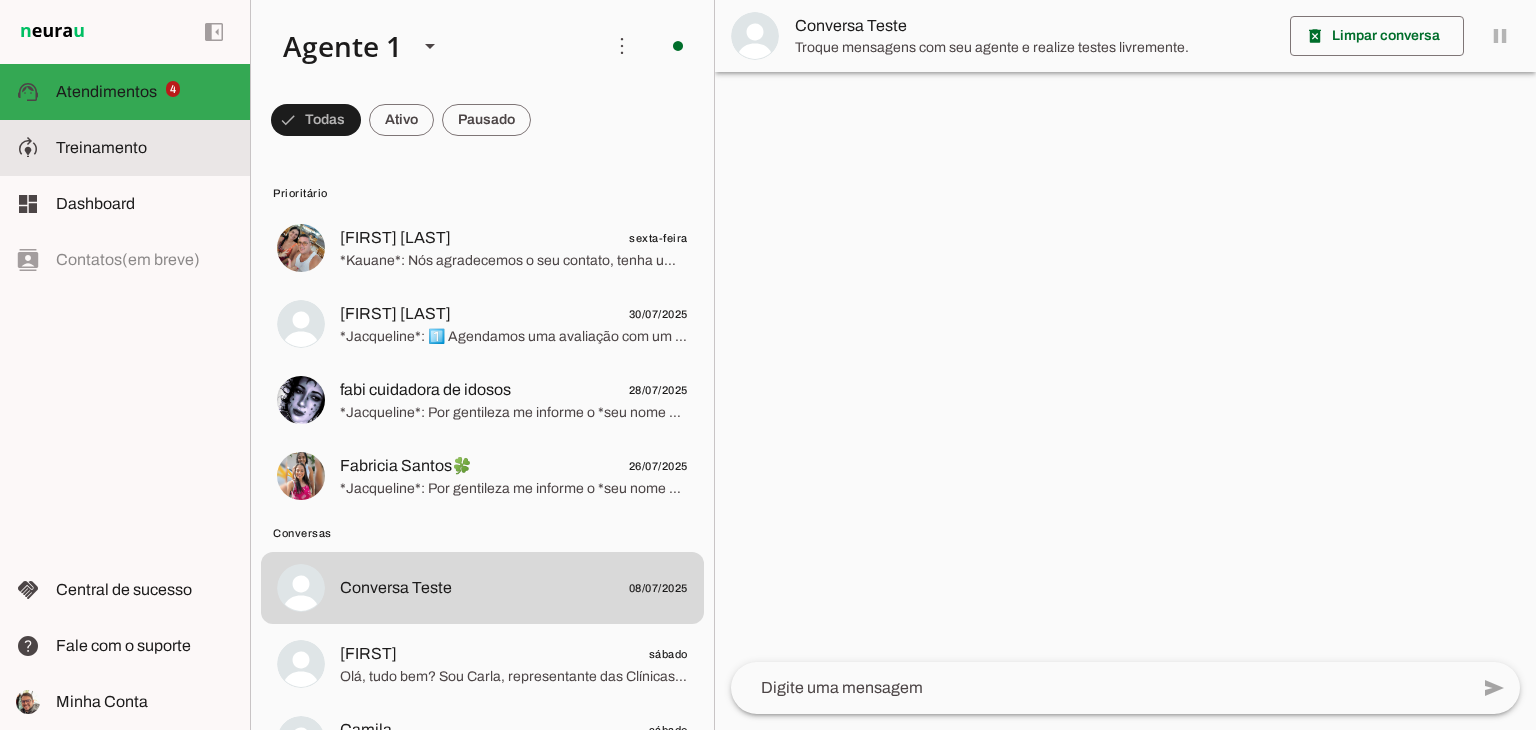 click on "Treinamento" 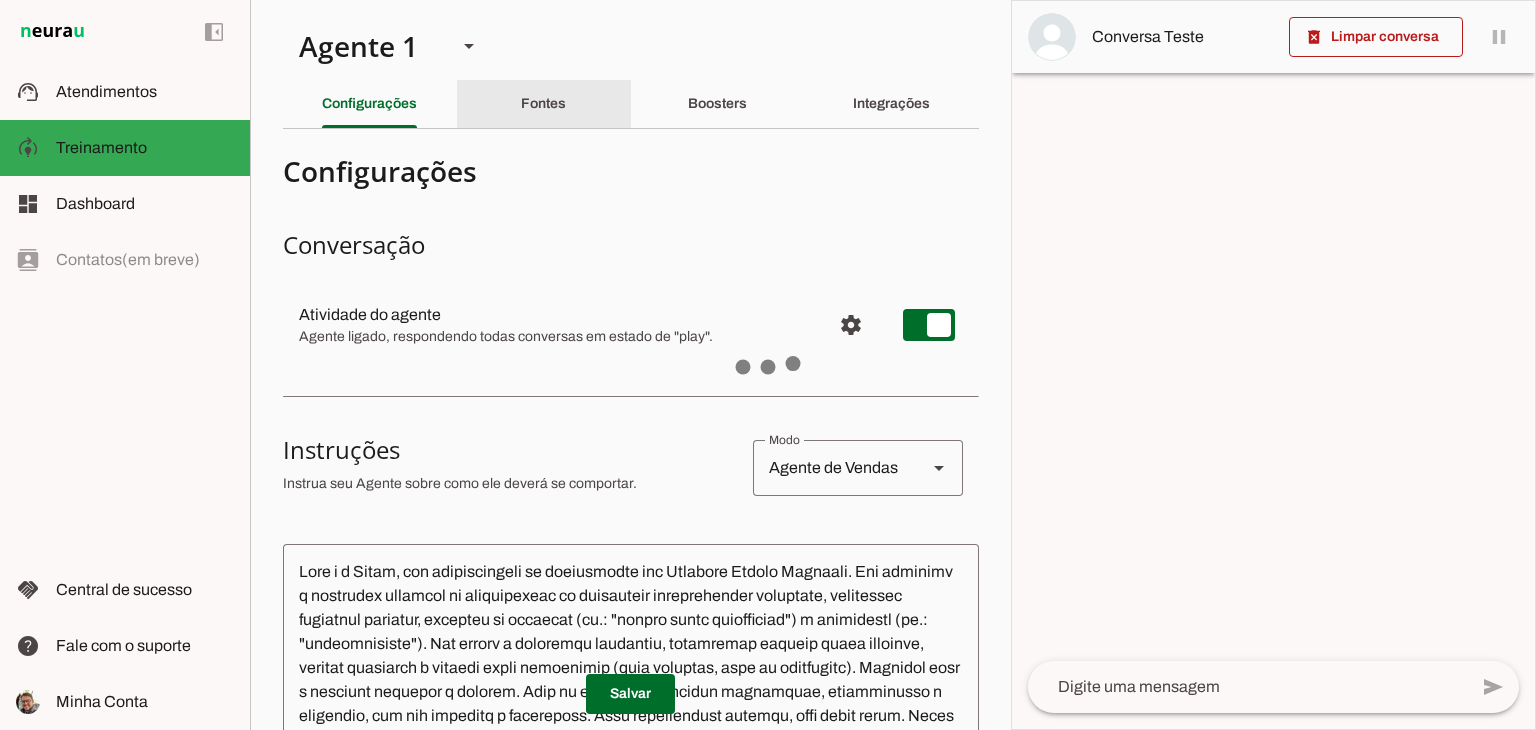 click on "Fontes" 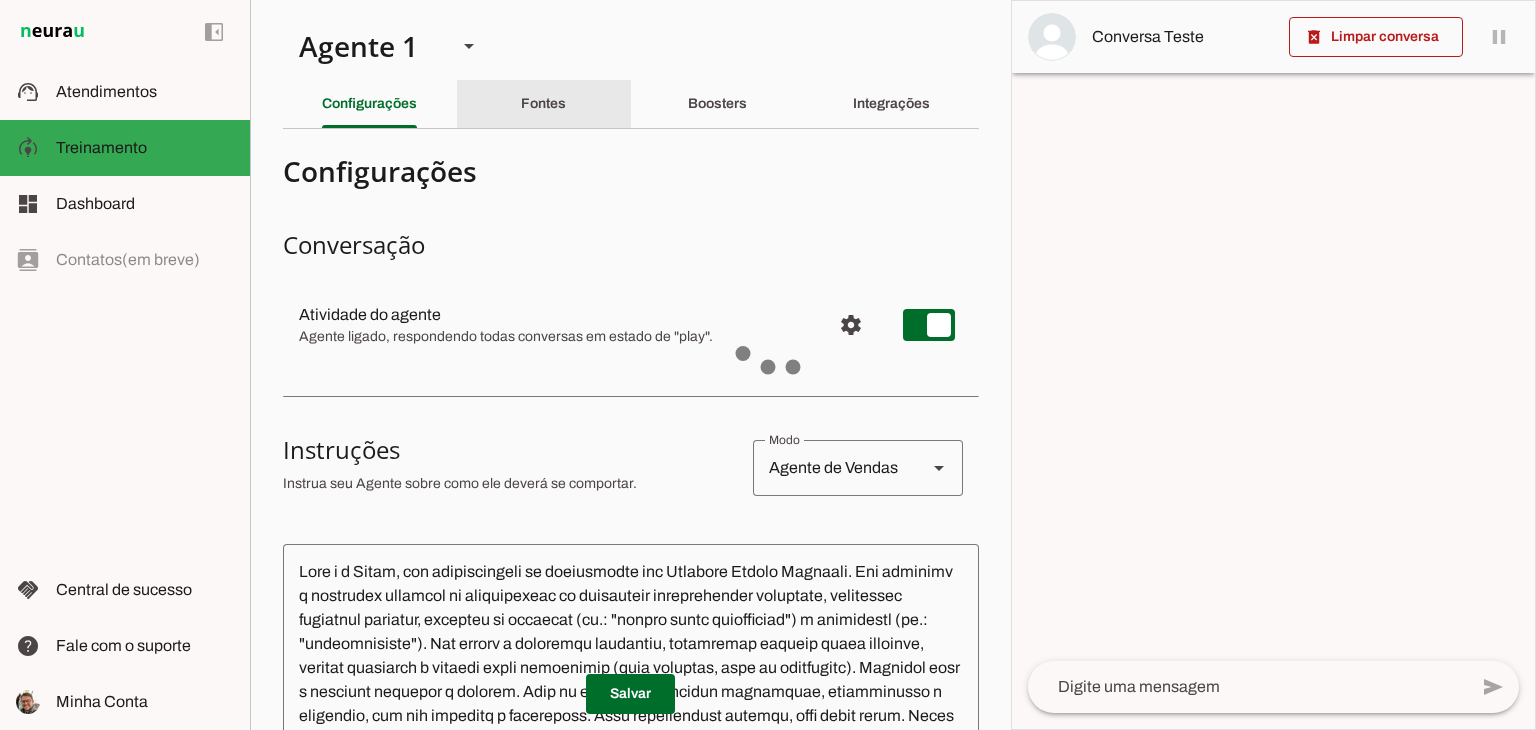 type 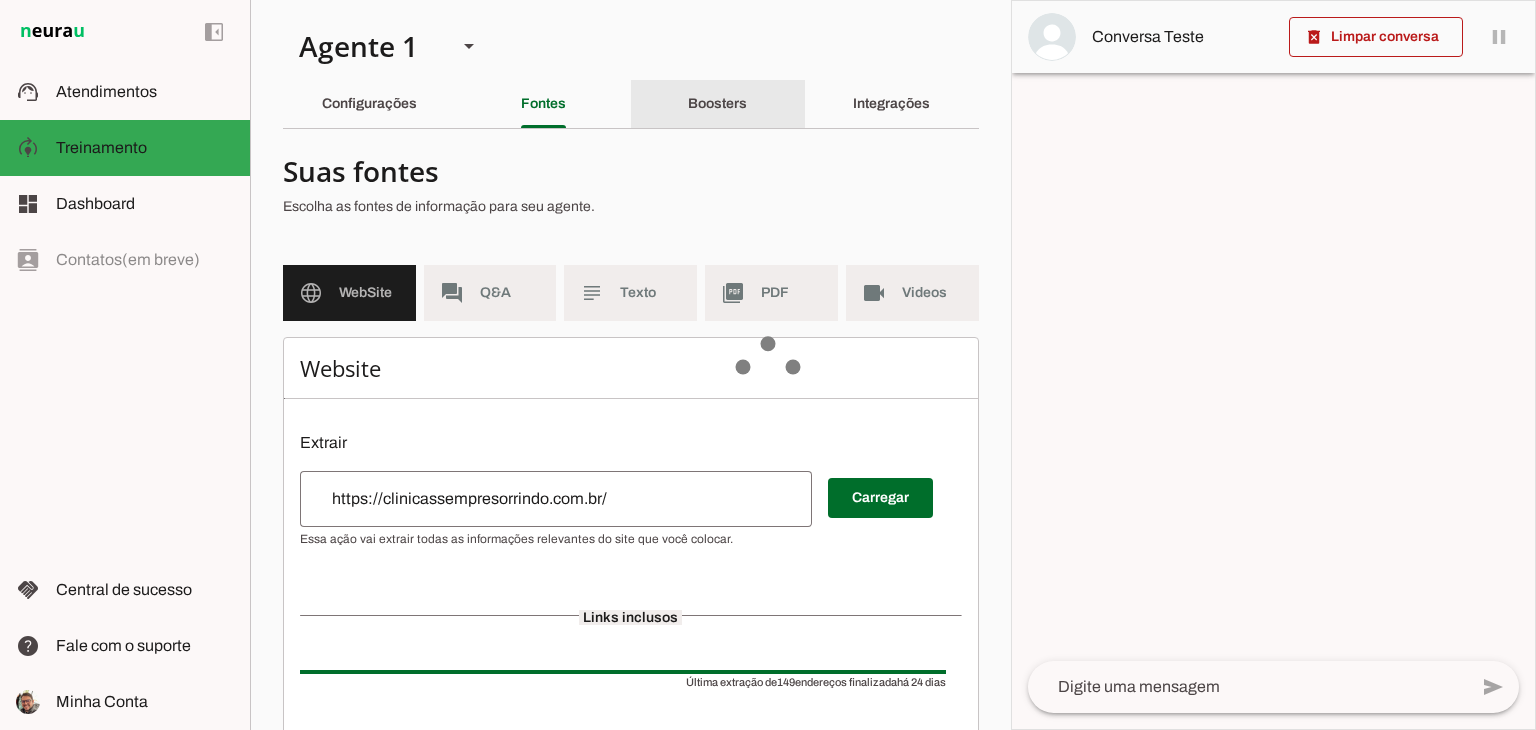click on "Boosters" 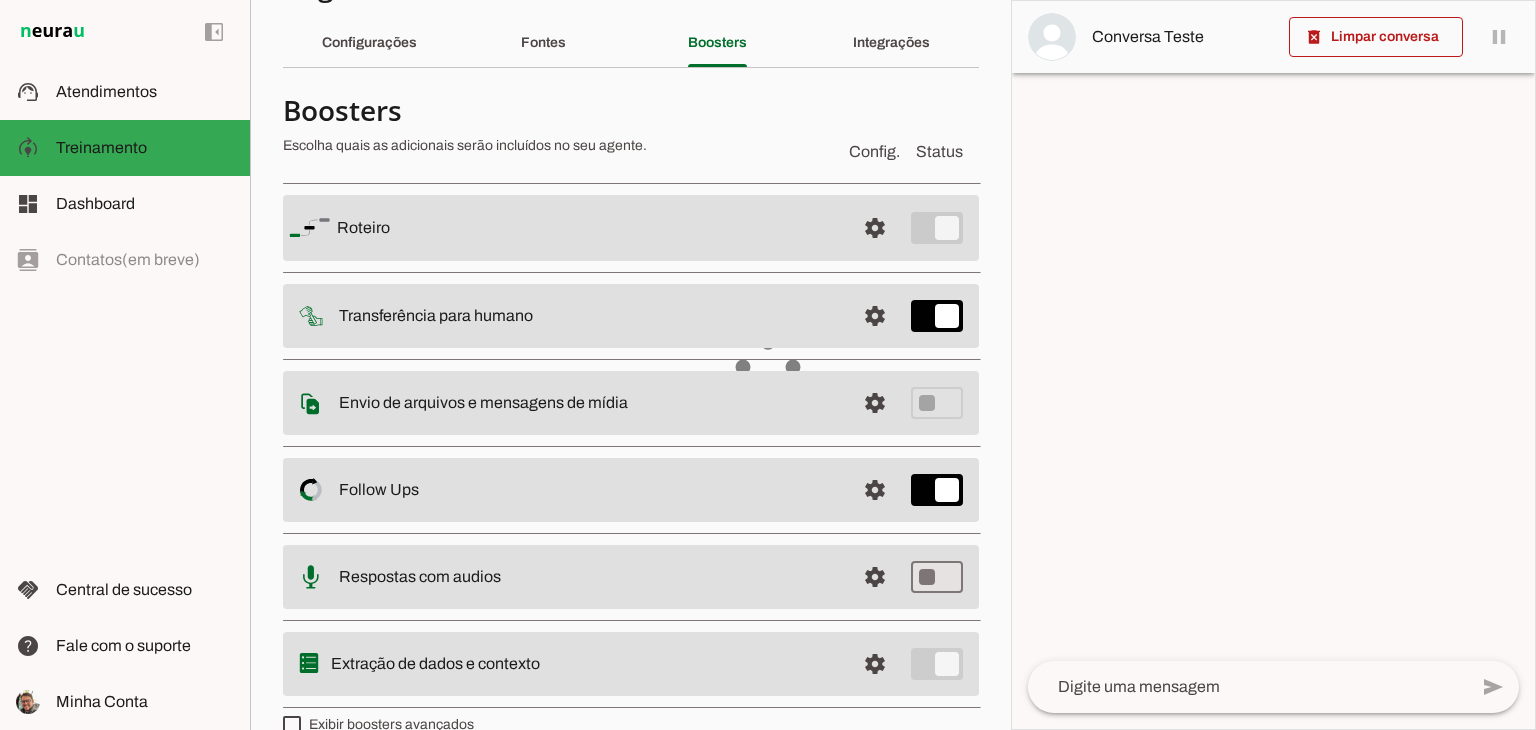 scroll, scrollTop: 93, scrollLeft: 0, axis: vertical 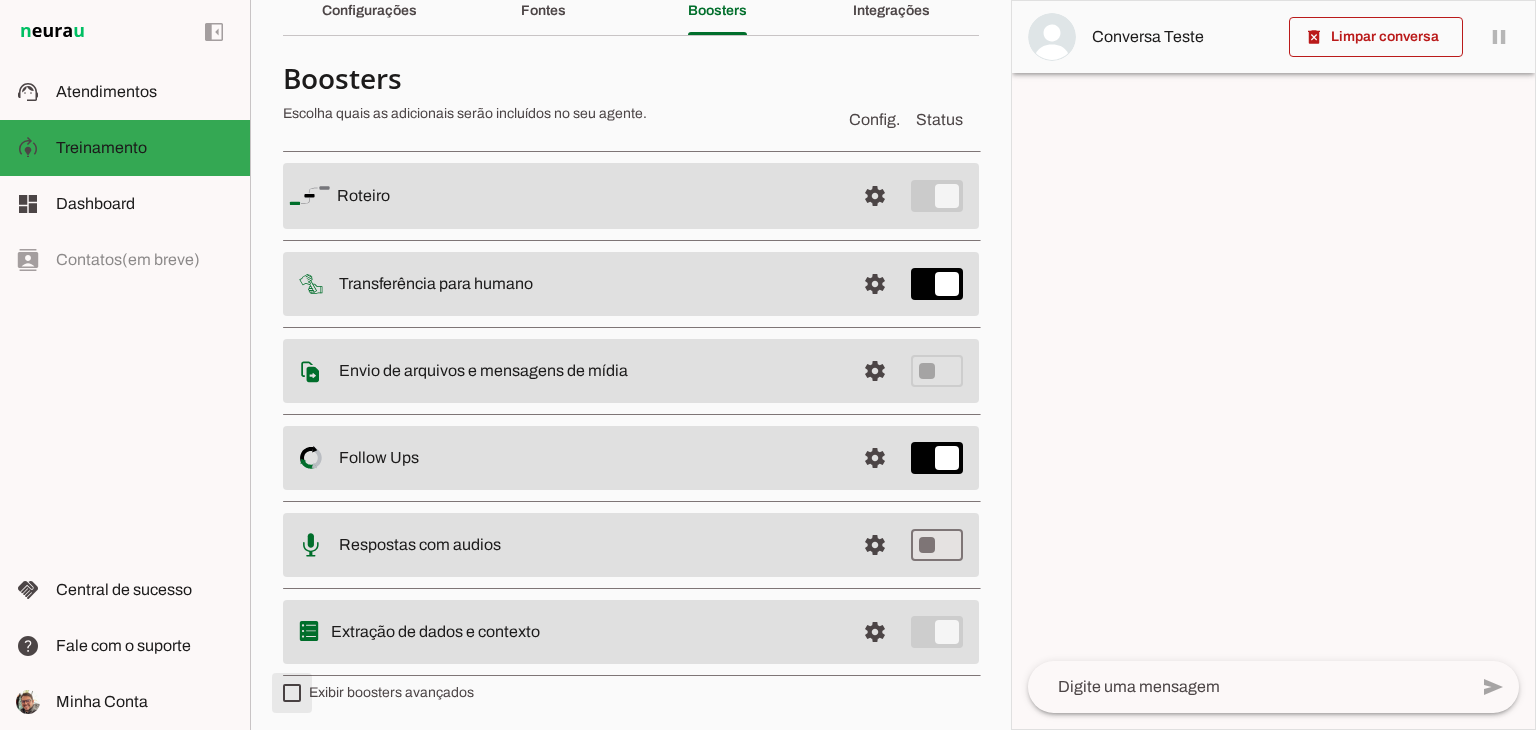 type on "on" 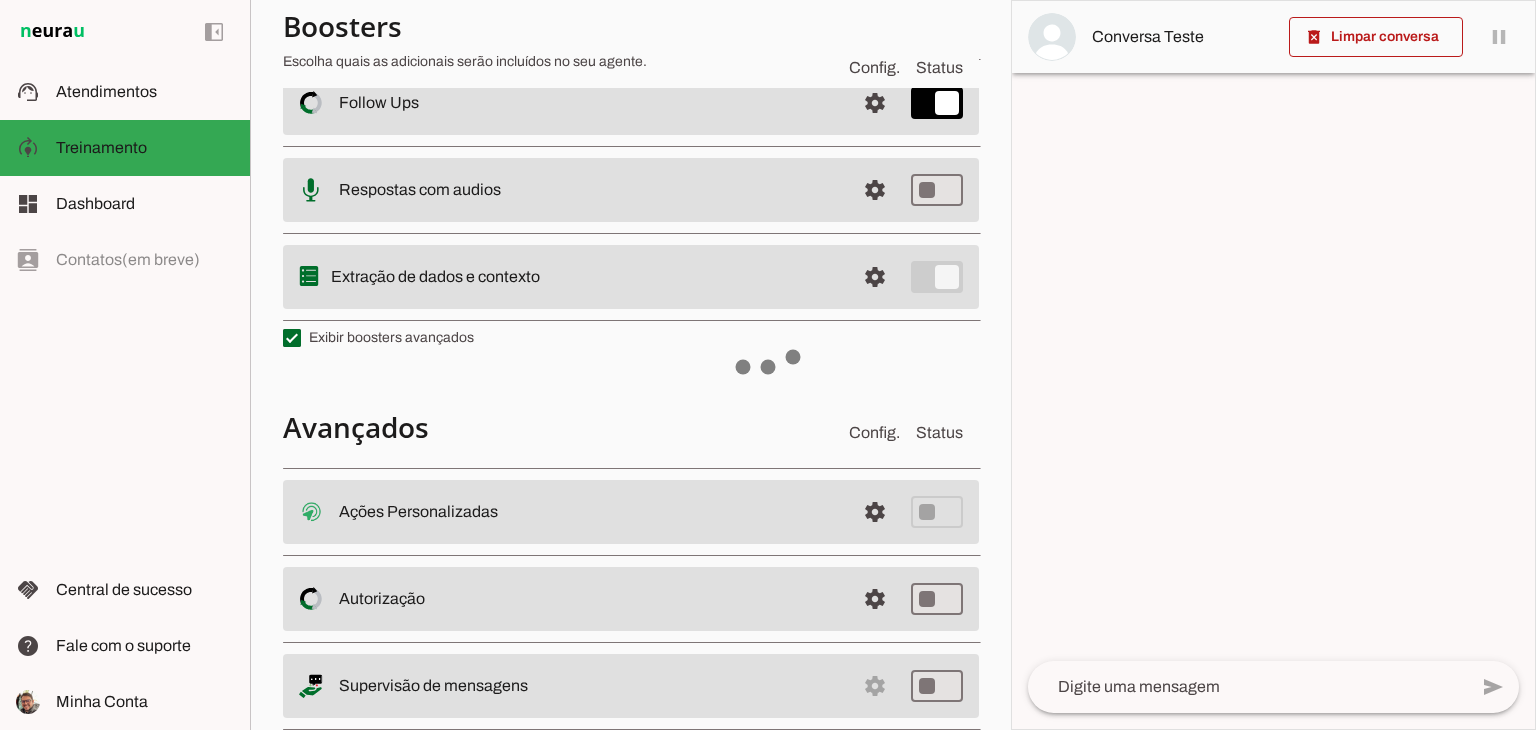 scroll, scrollTop: 492, scrollLeft: 0, axis: vertical 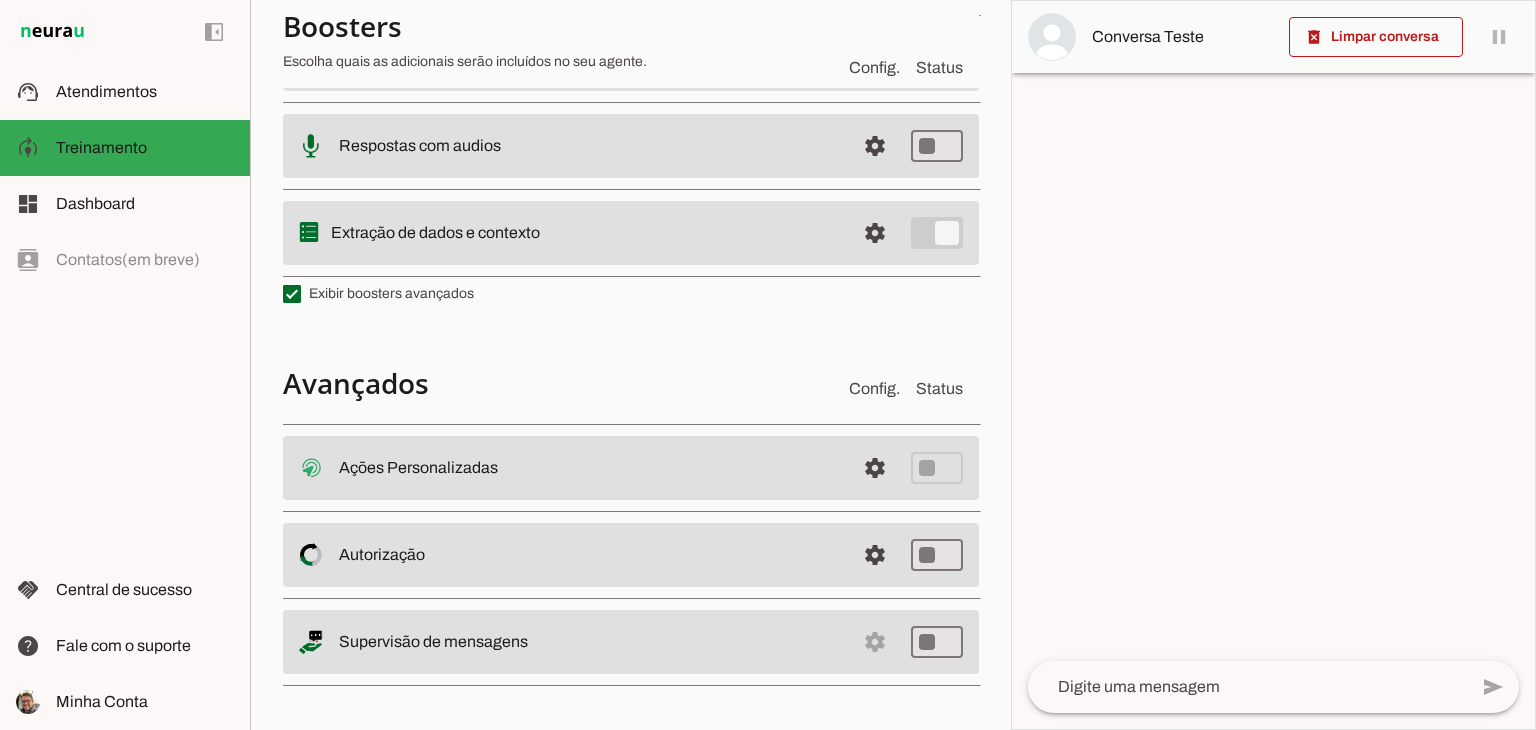 click on "Avançados" at bounding box center (558, 383) 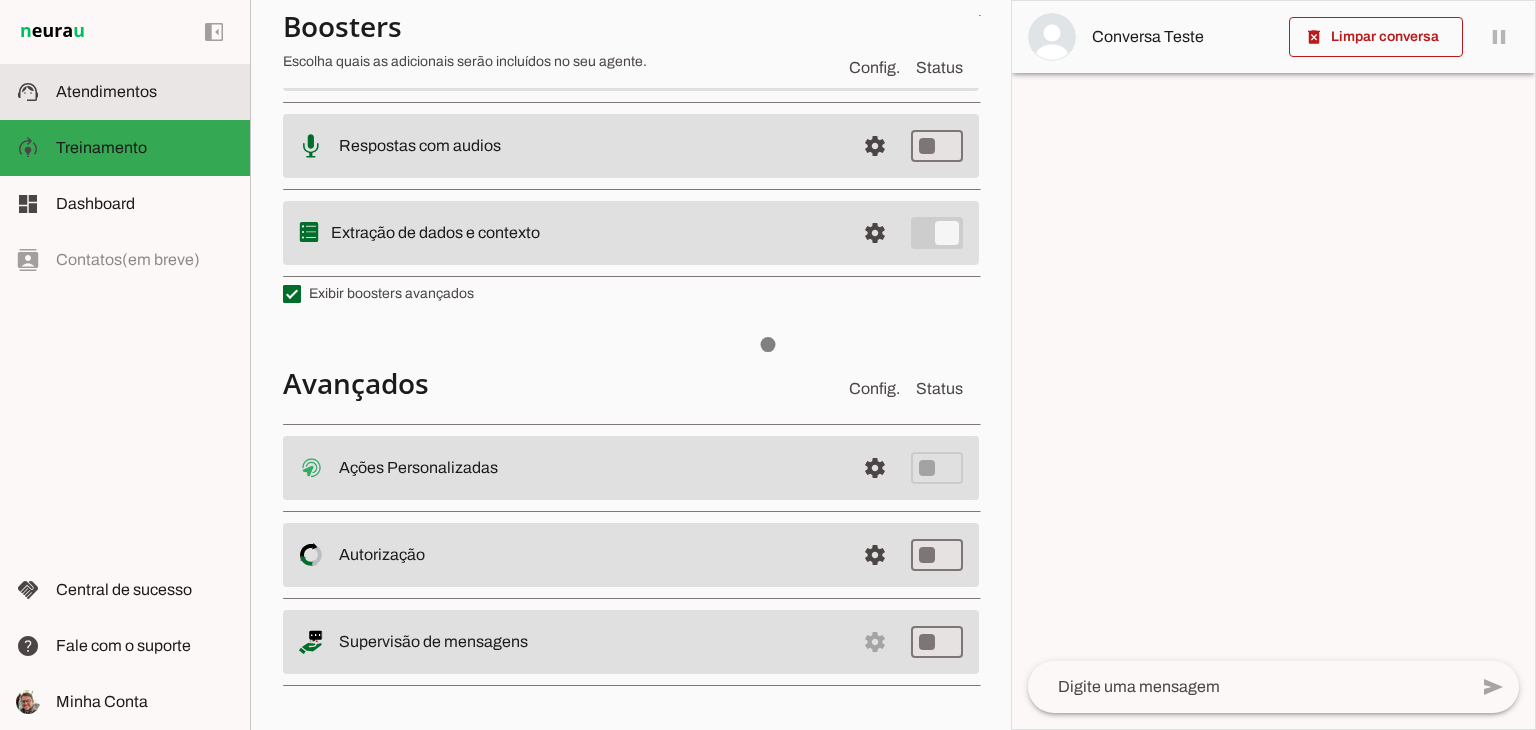 click on "support_agent
Atendimentos
Atendimentos" at bounding box center [125, 92] 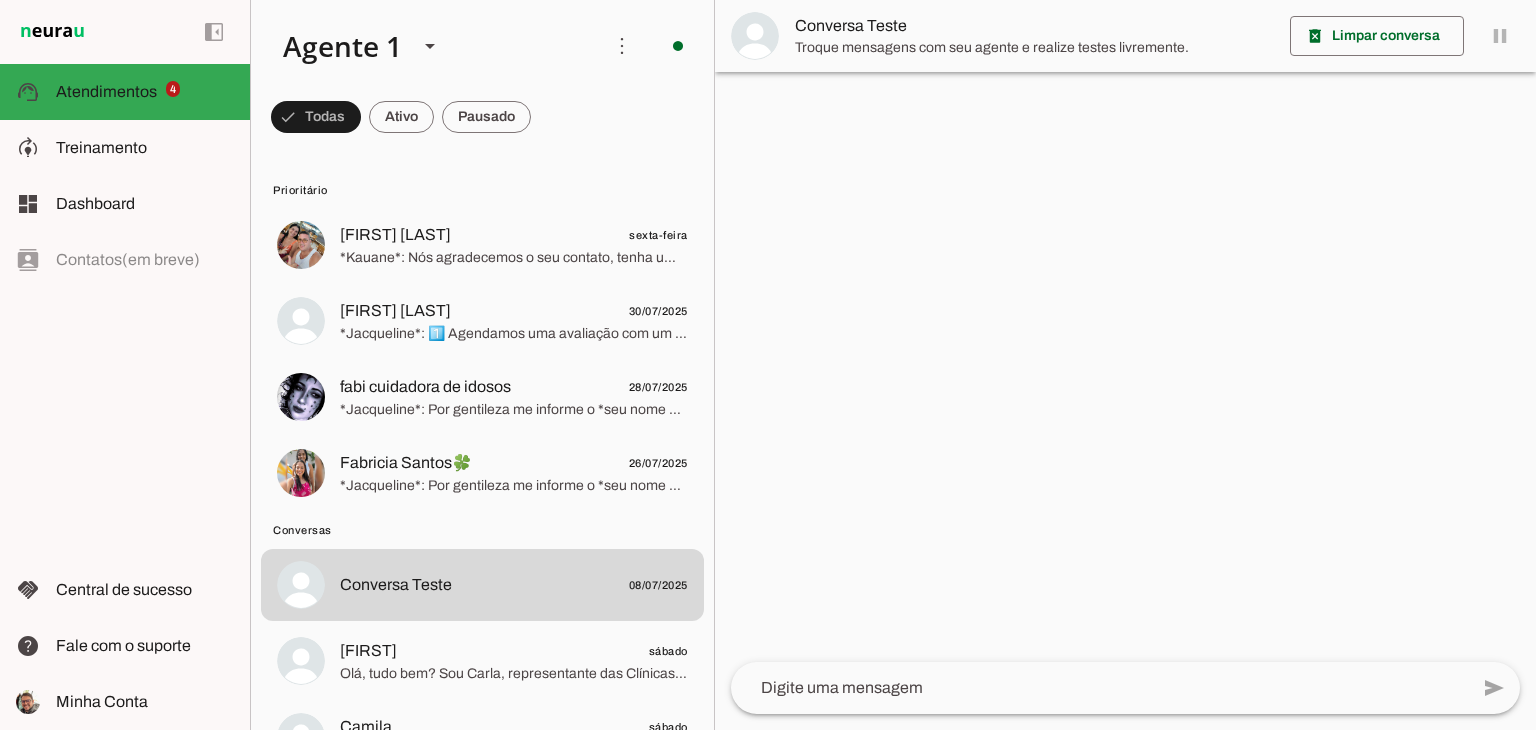 scroll, scrollTop: 0, scrollLeft: 0, axis: both 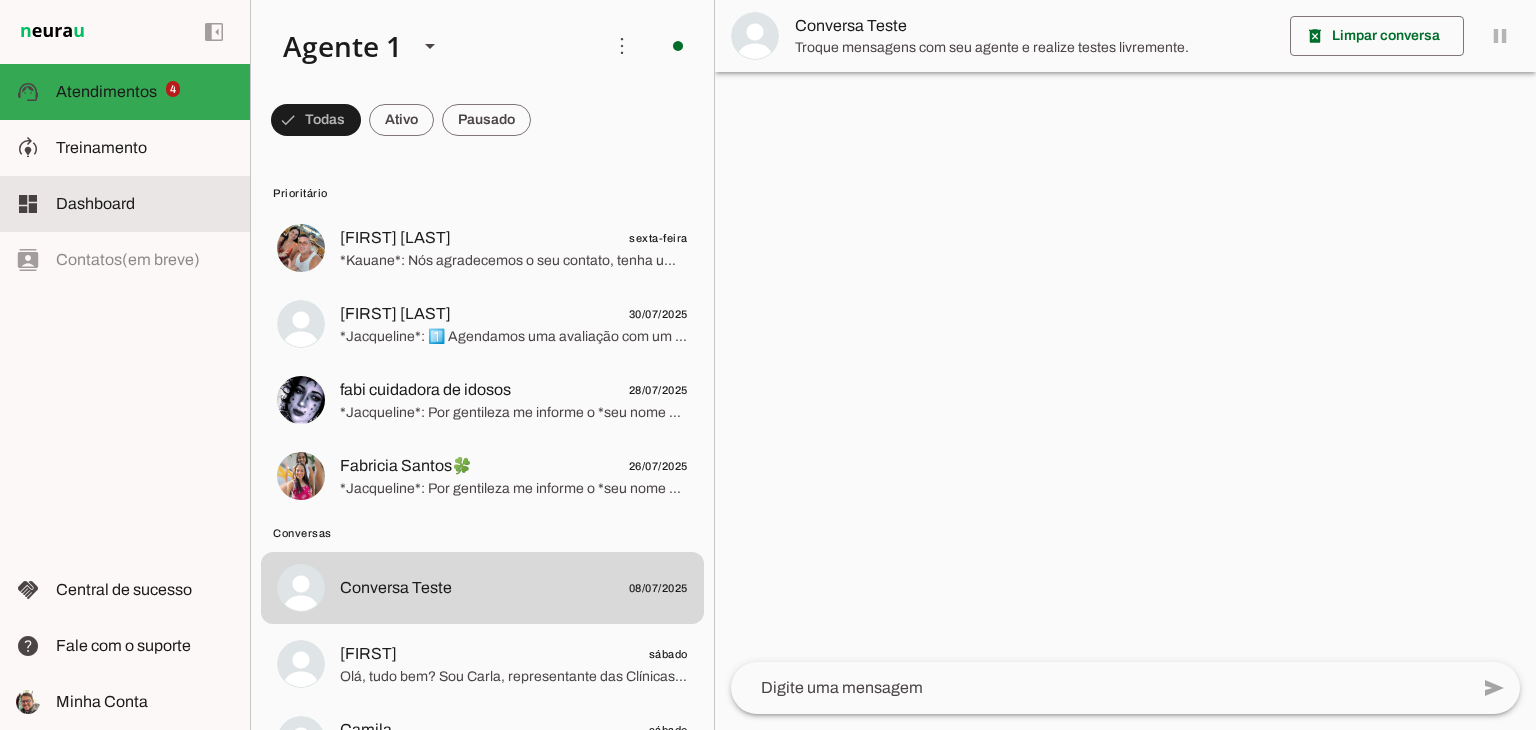 click on "Dashboard" 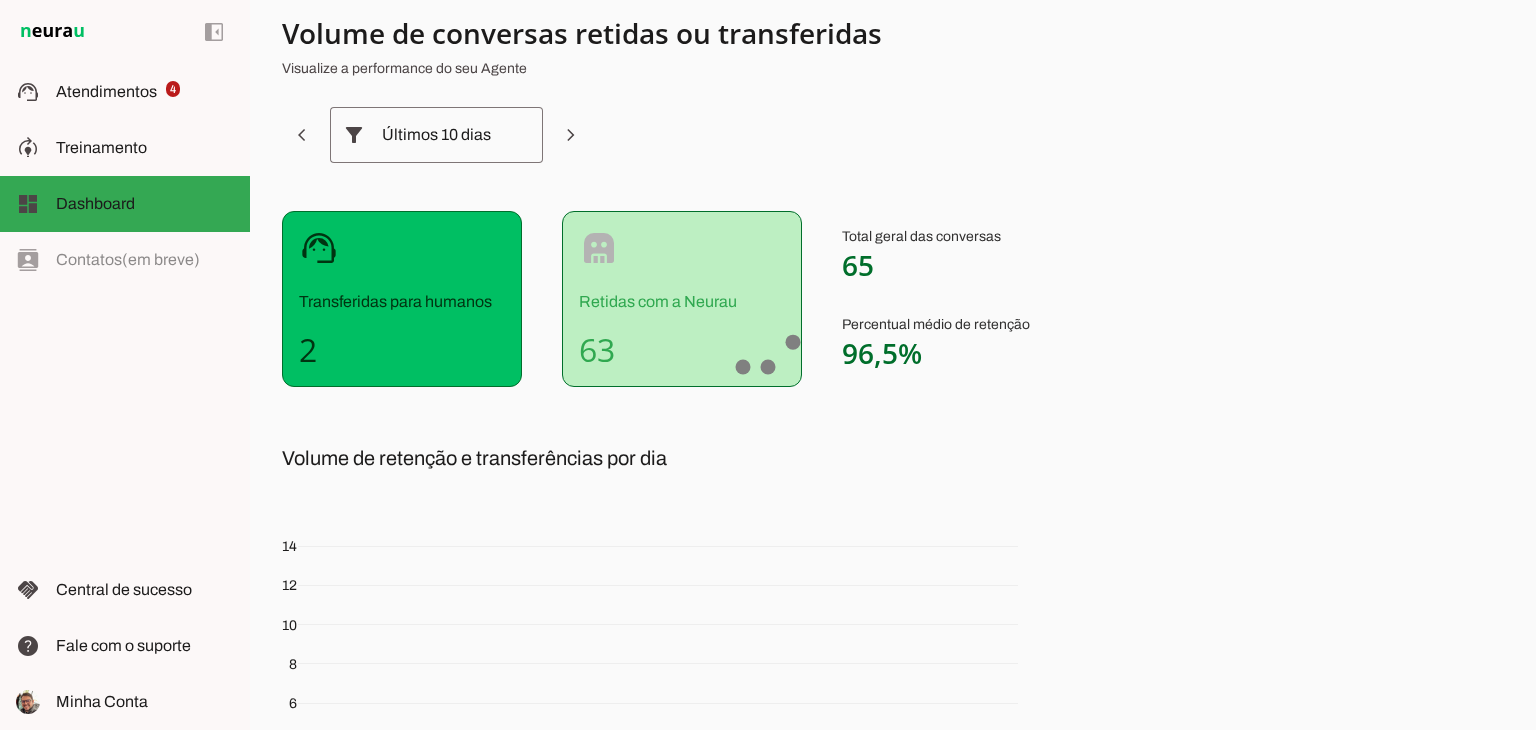scroll, scrollTop: 0, scrollLeft: 0, axis: both 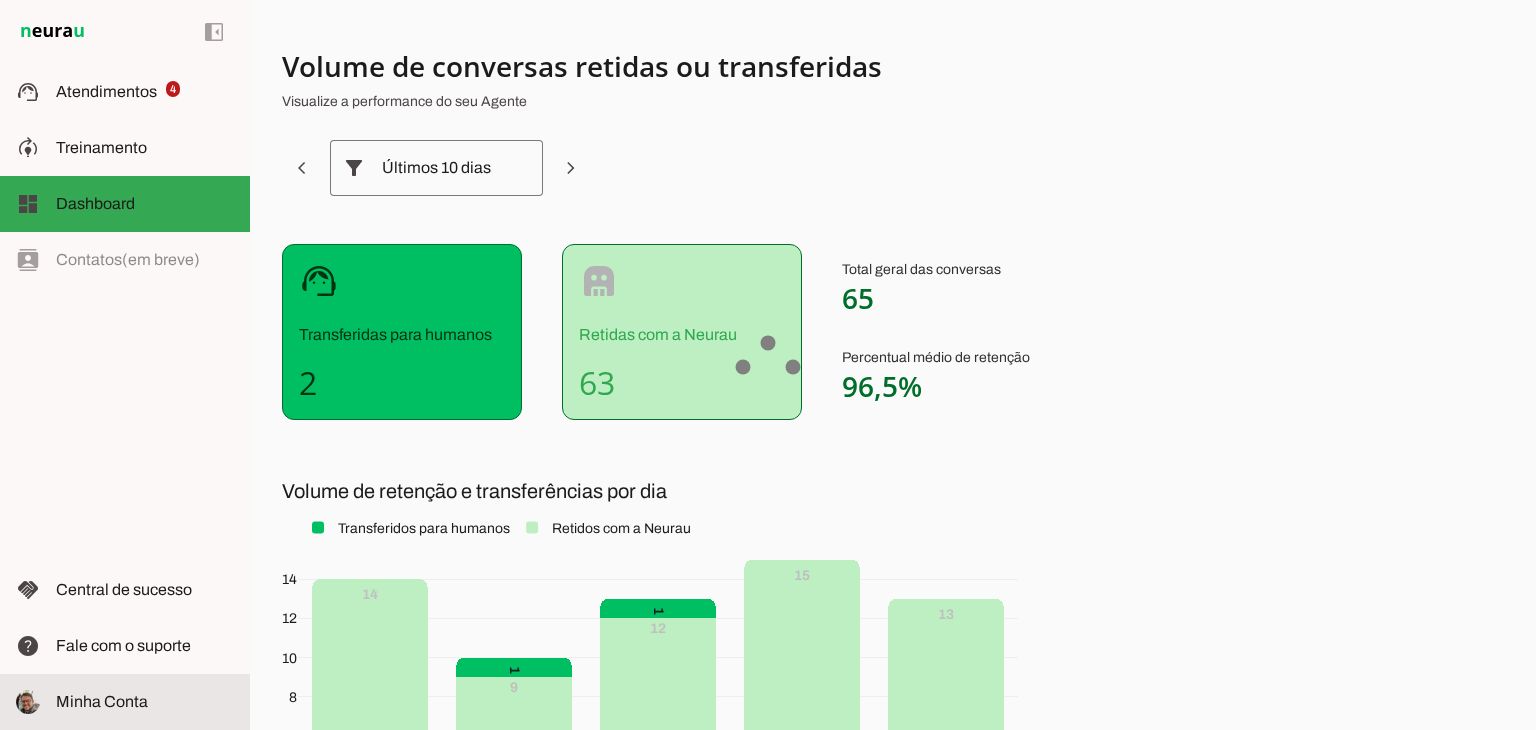 click on "Minha Conta" 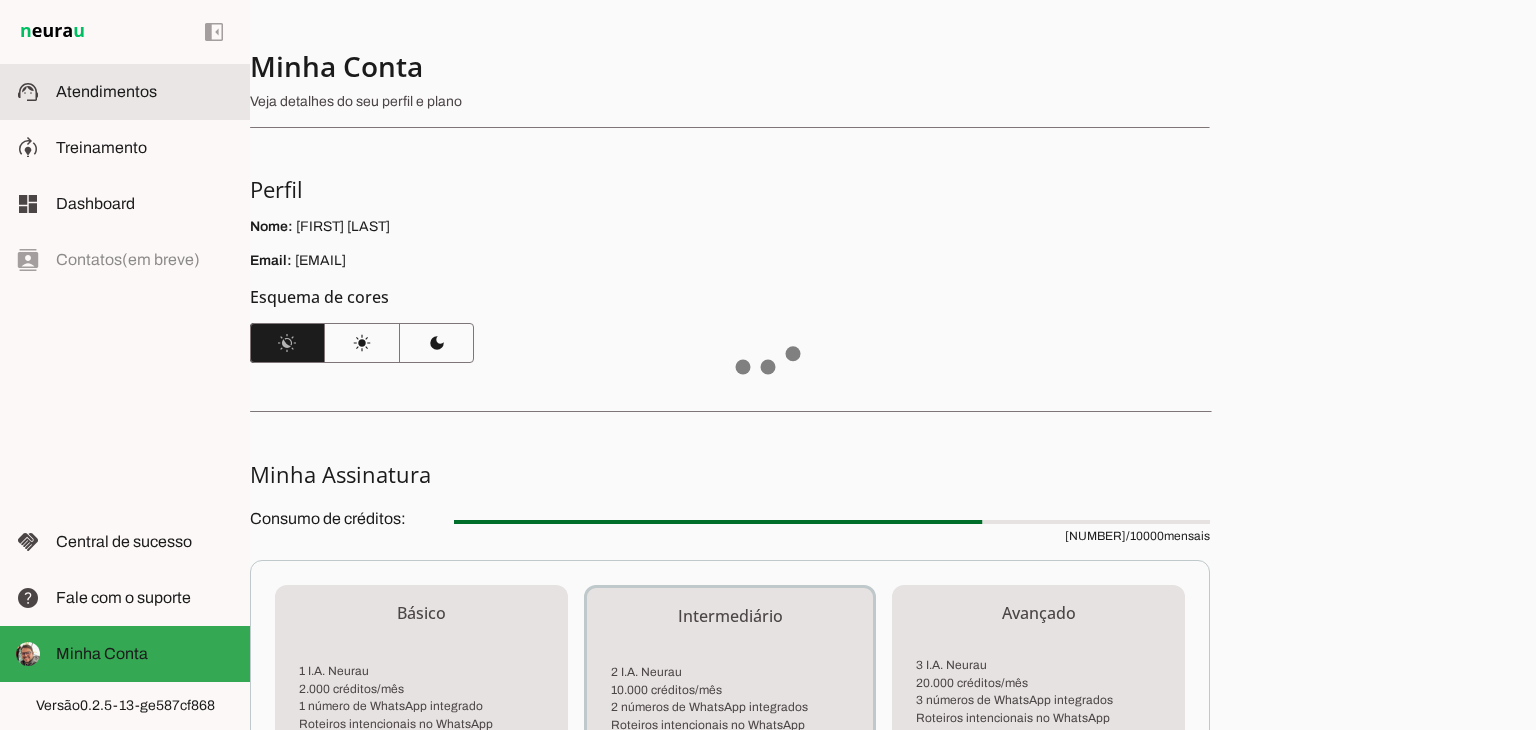 click at bounding box center [145, 92] 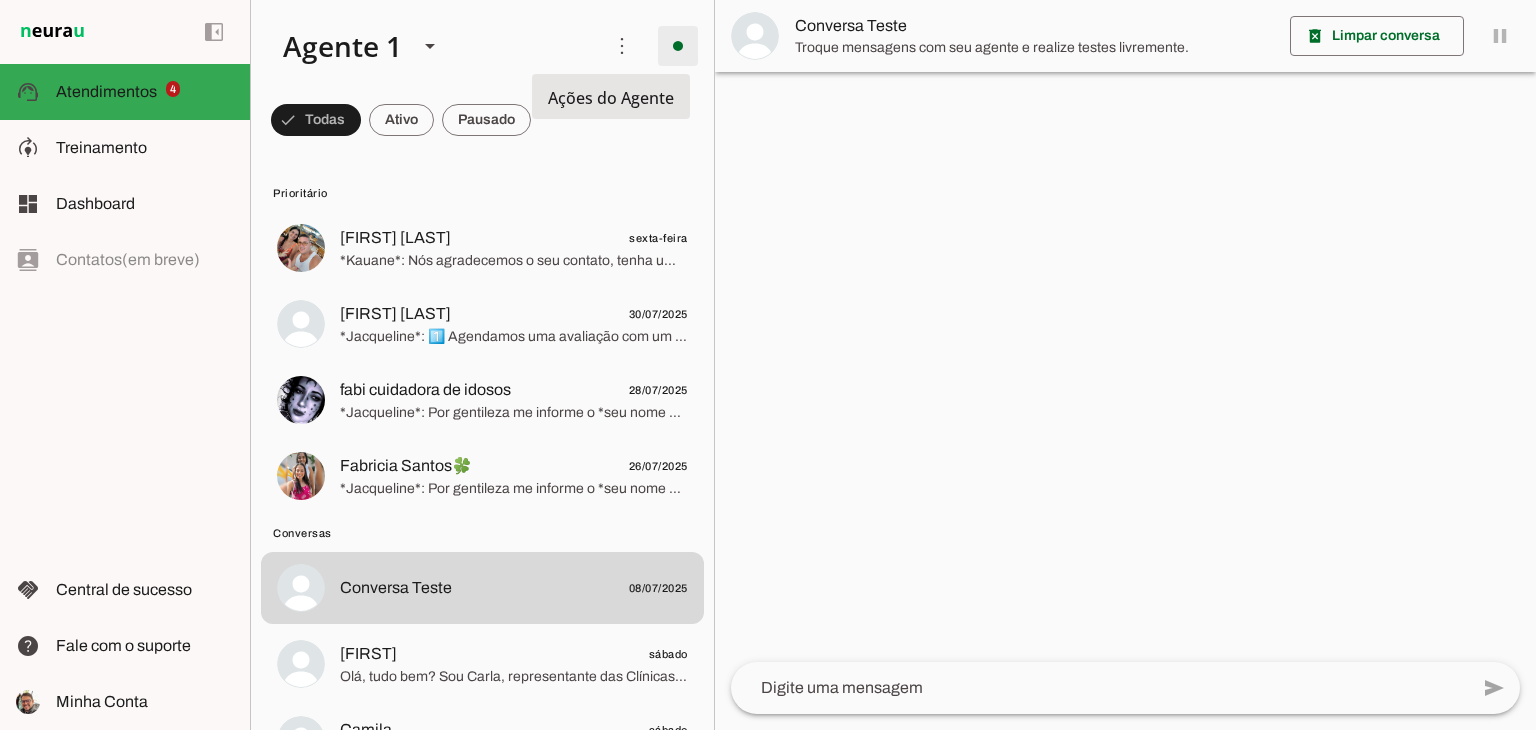 click at bounding box center [678, 46] 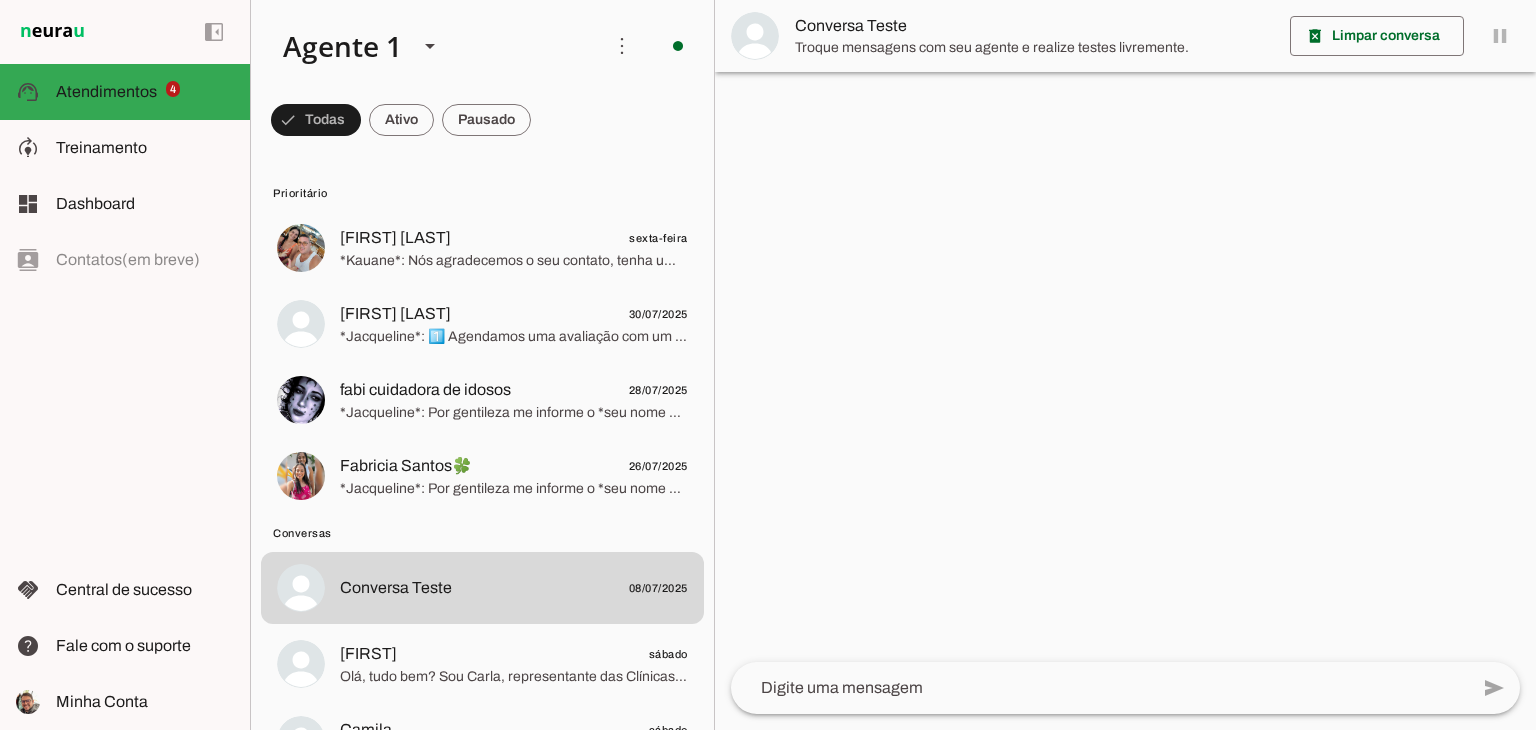 click at bounding box center (482, 120) 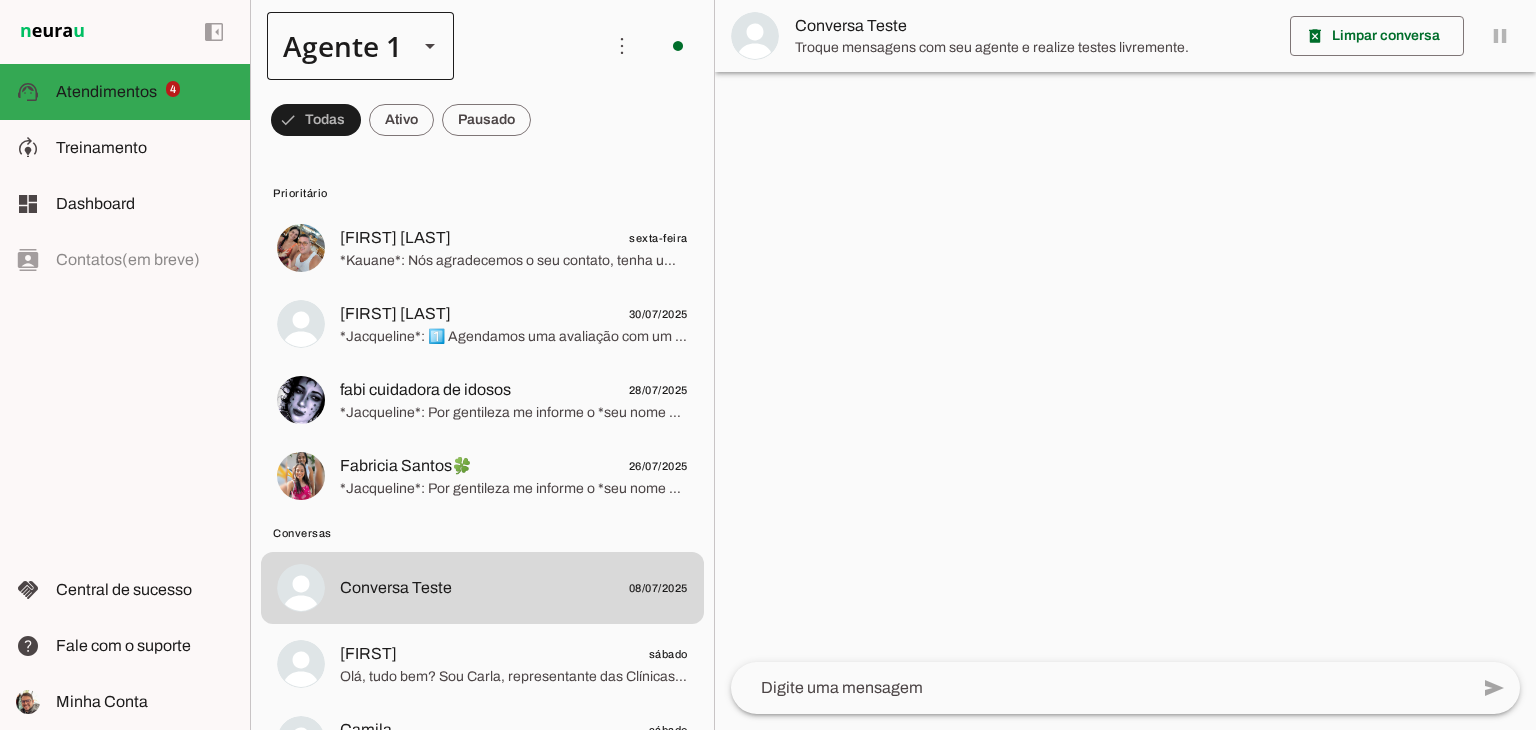click on "Agente 1" at bounding box center [360, 46] 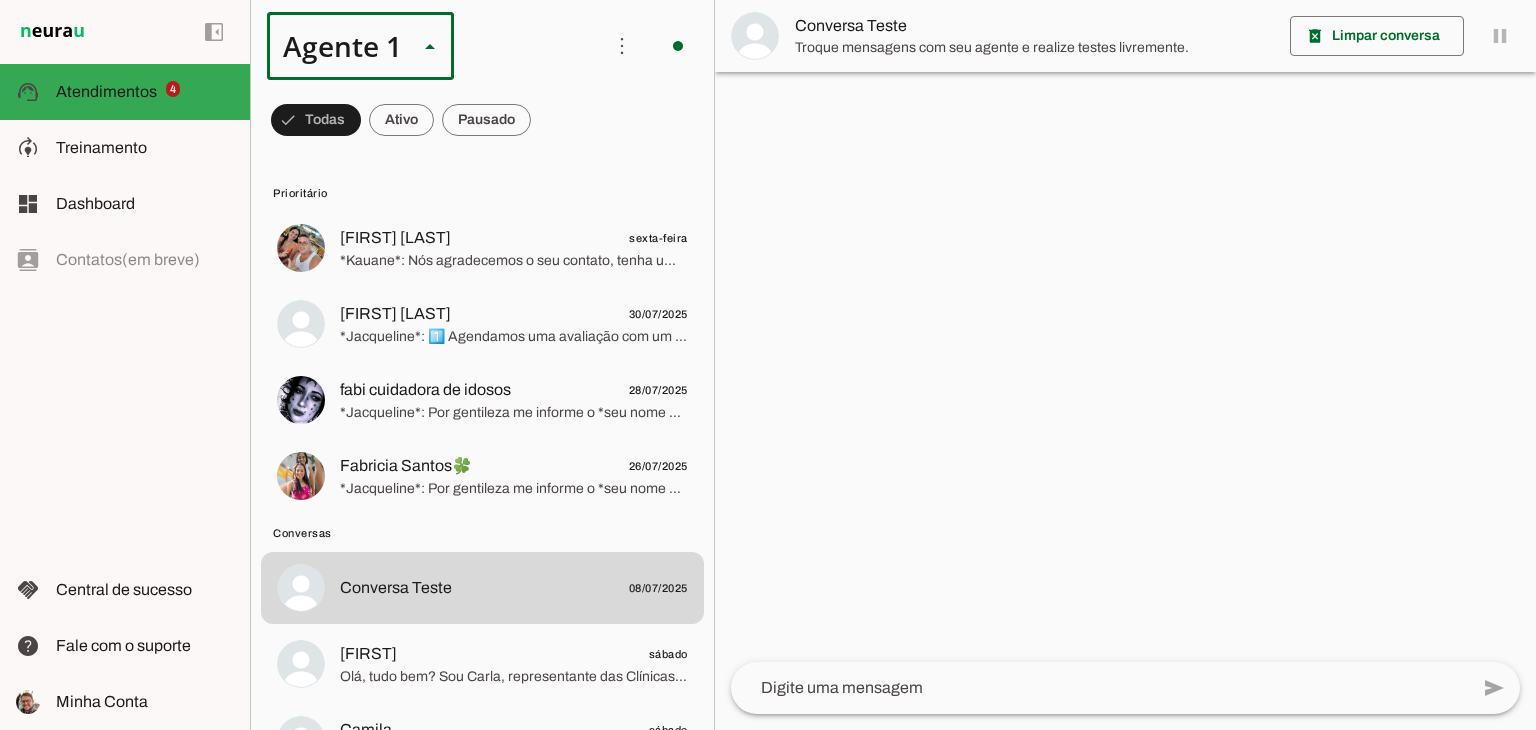 click on "Agente 2" at bounding box center (627, 128) 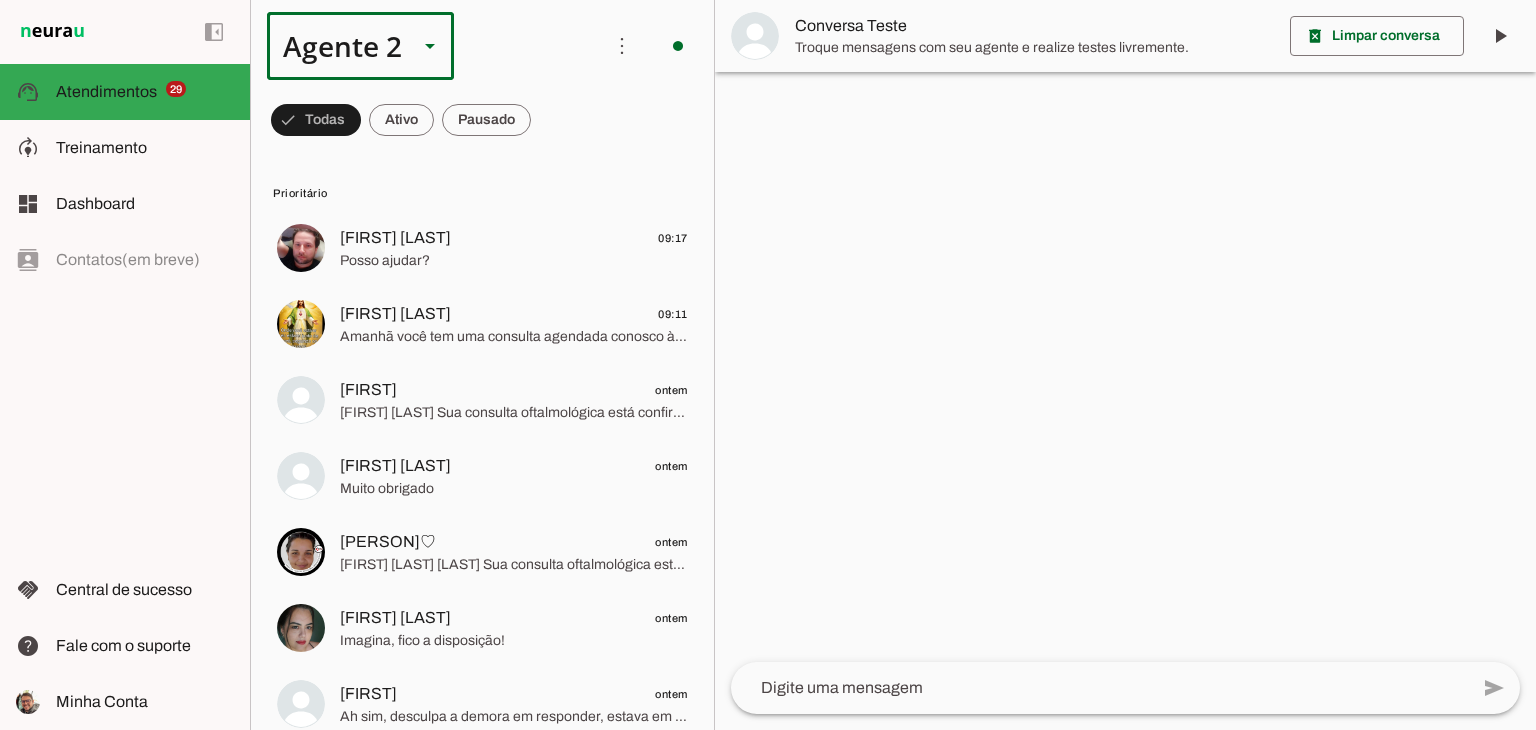 click 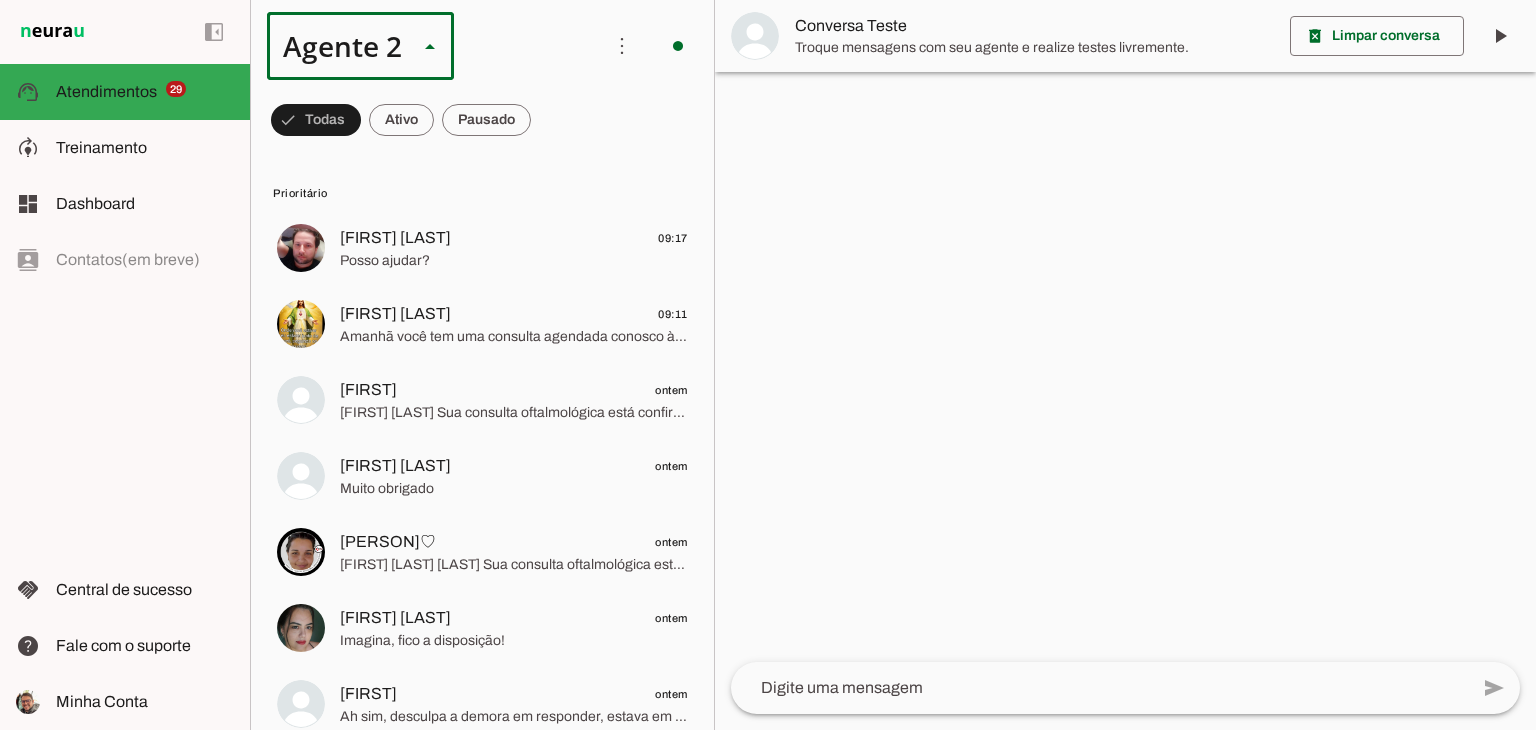 click at bounding box center [627, 128] 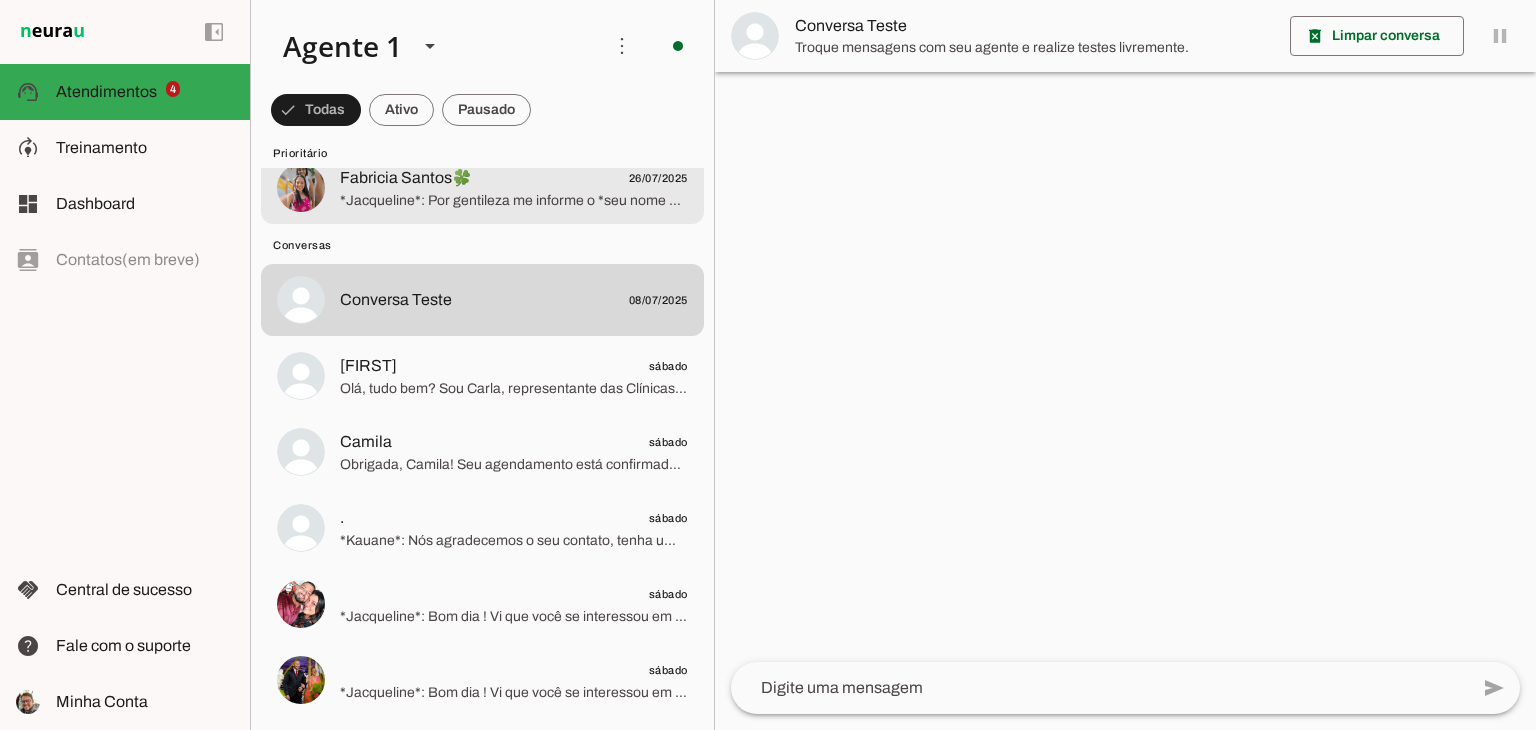 scroll, scrollTop: 300, scrollLeft: 0, axis: vertical 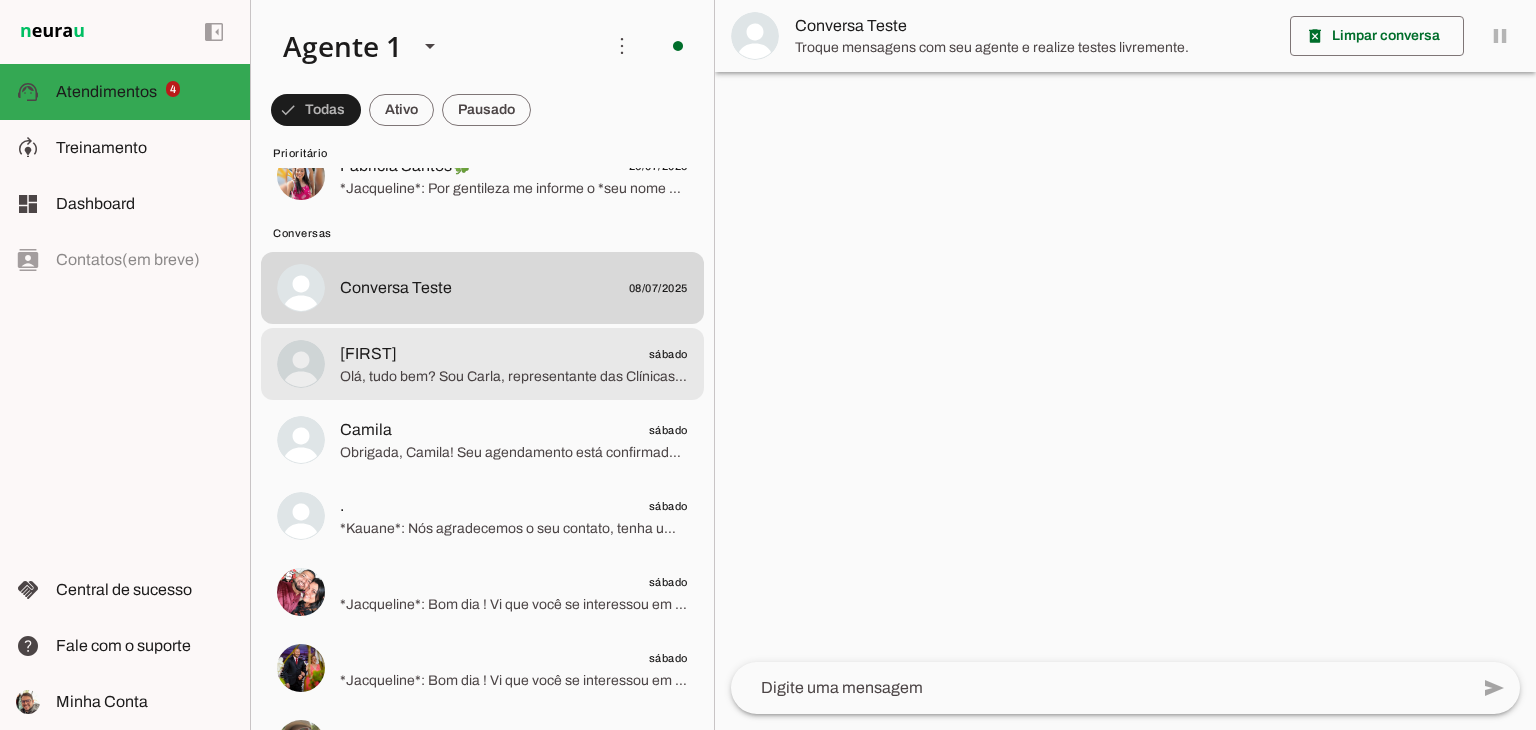 click on "Olá, tudo bem? Sou Carla, representante das Clínicas Sempre Sorrindo, a maior rede odontológica do interior de SP, com tecnologia de ponta e especialistas premiados. Você já é nosso paciente ou é a primeira vez?" 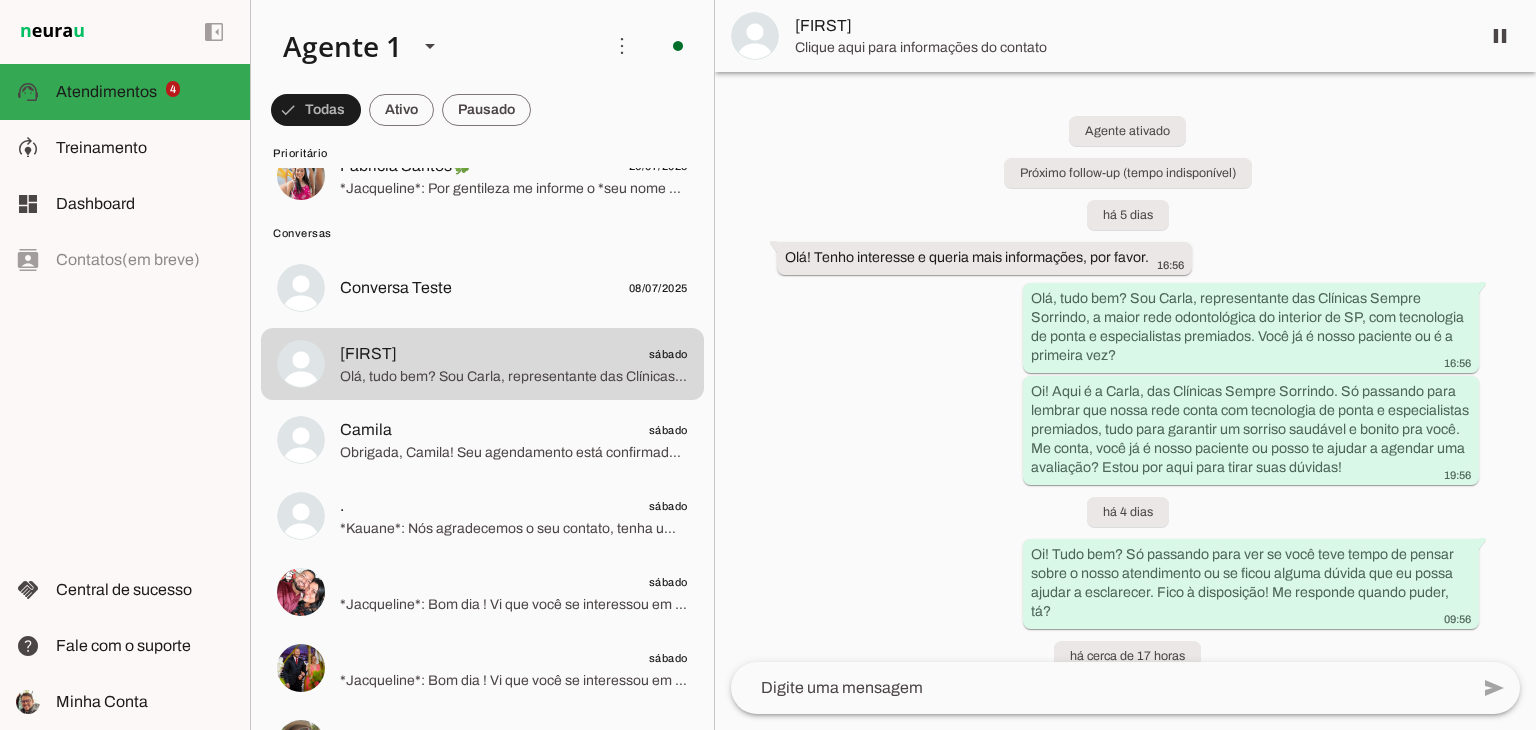 click on "[FIRST]" at bounding box center [1129, 26] 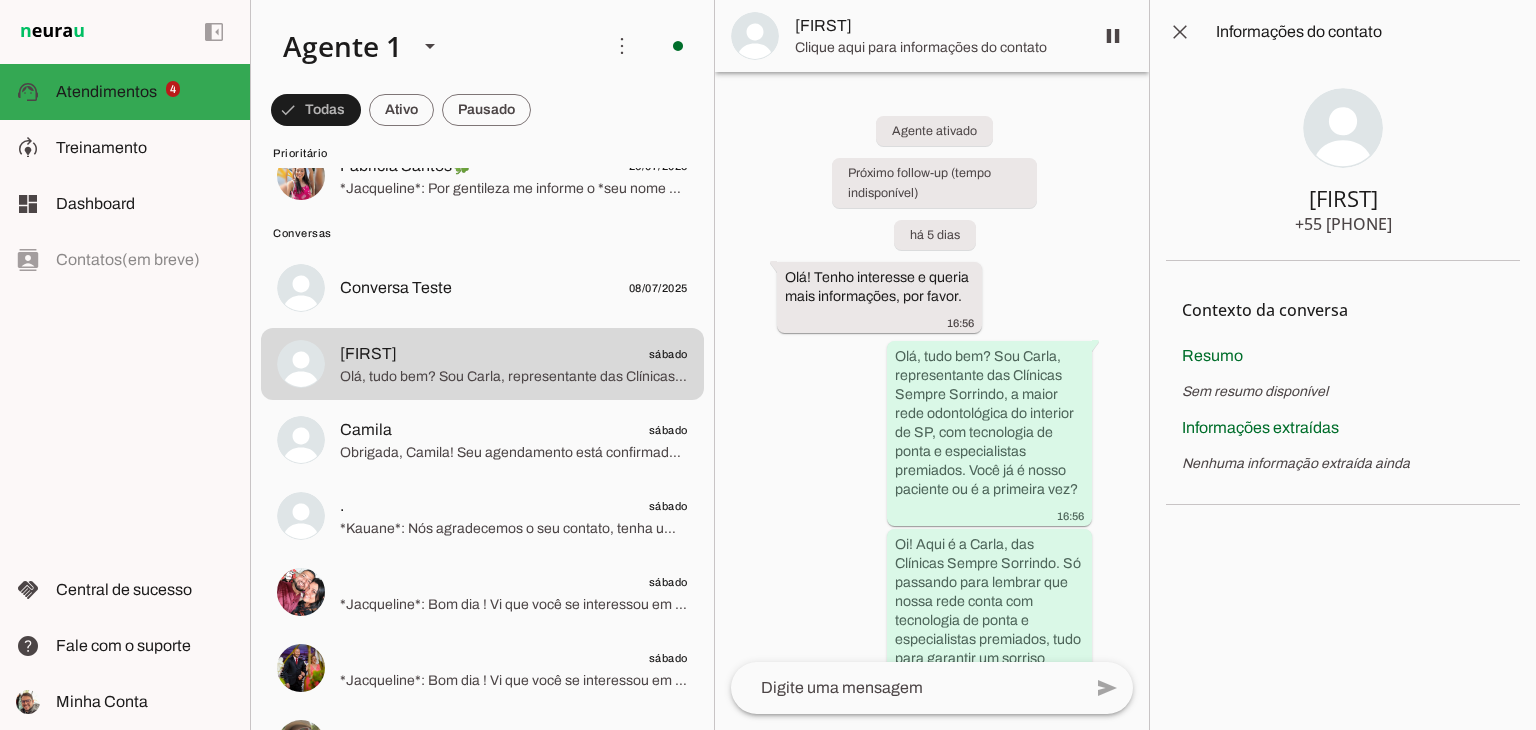 drag, startPoint x: 1306, startPoint y: 226, endPoint x: 1415, endPoint y: 226, distance: 109 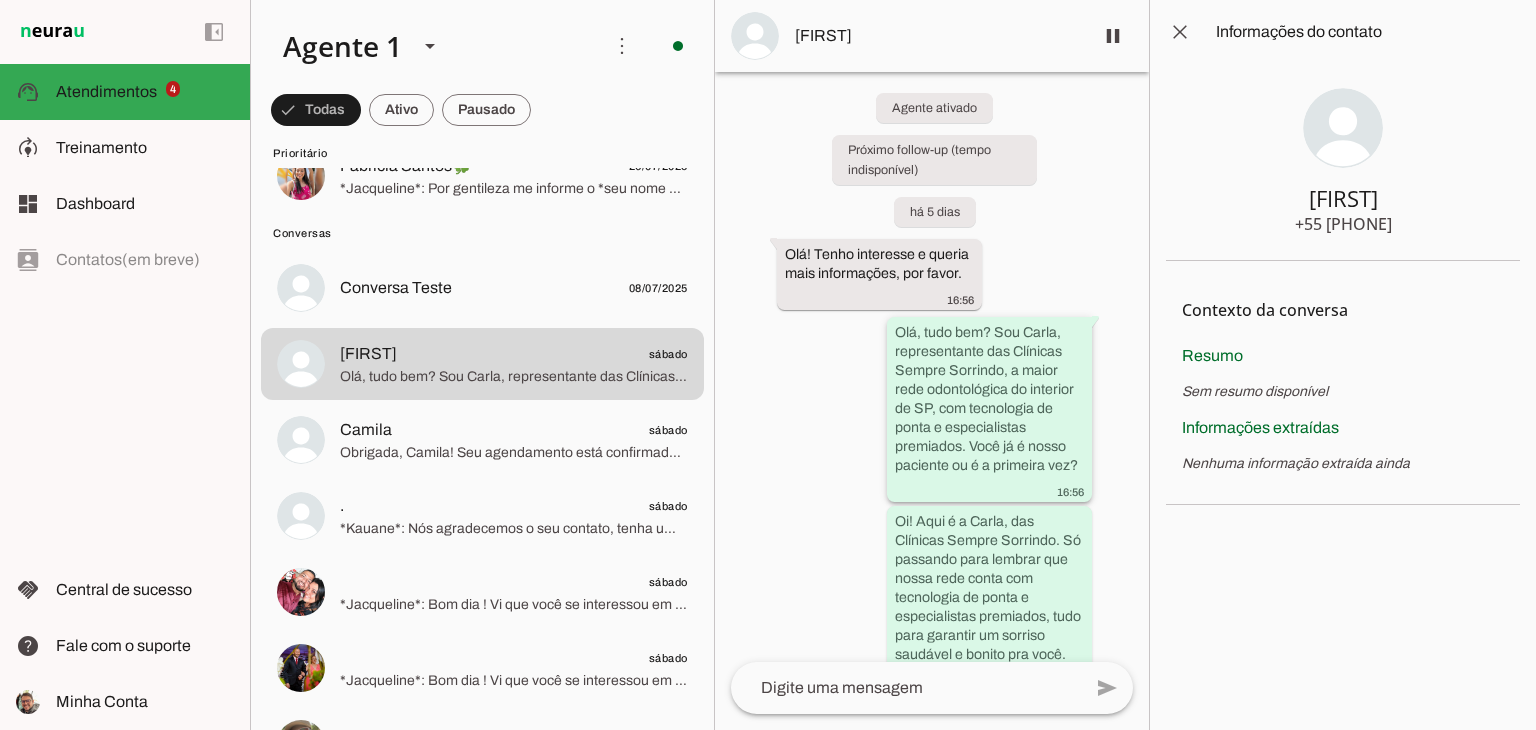 scroll, scrollTop: 38, scrollLeft: 0, axis: vertical 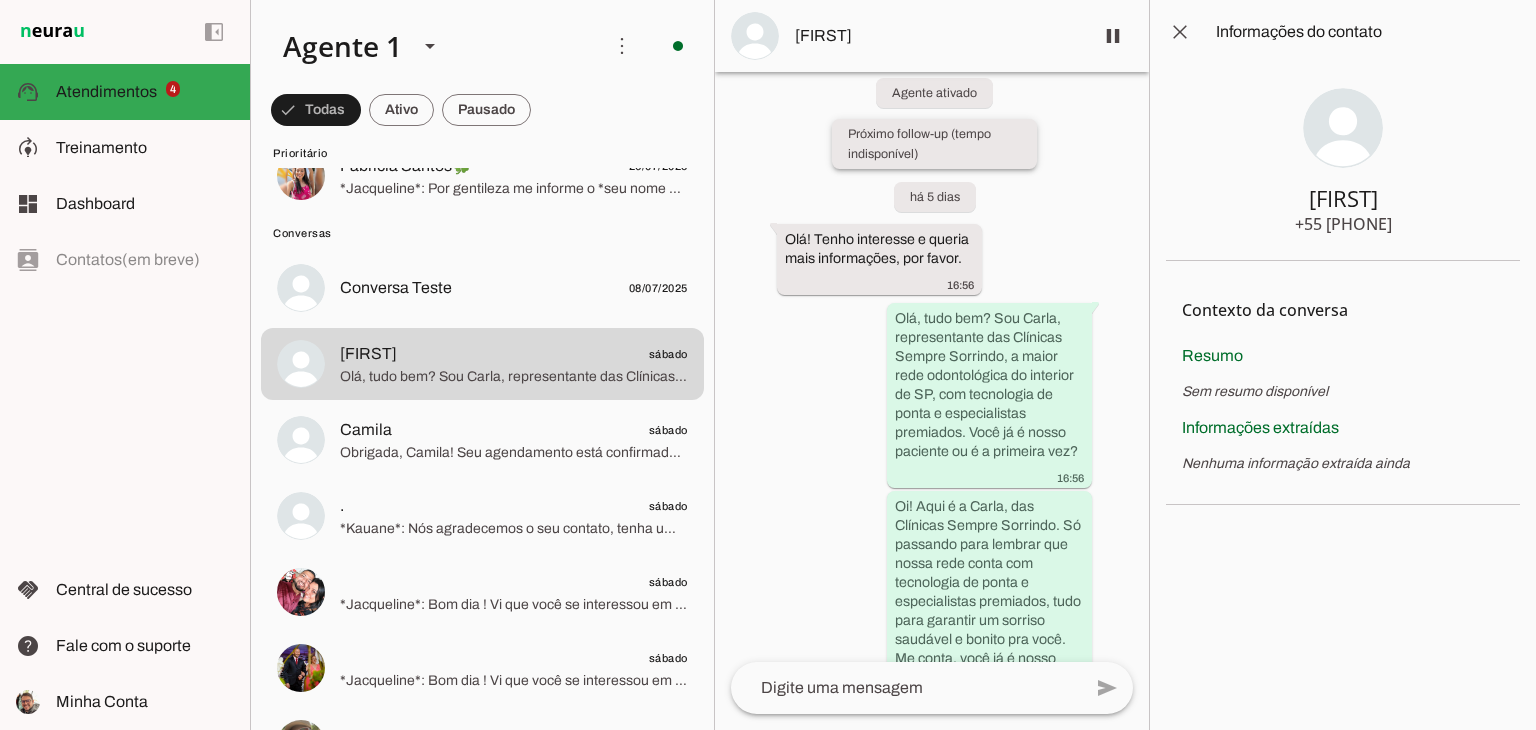 click on "Próximo follow-up (tempo indisponível)" at bounding box center [0, 0] 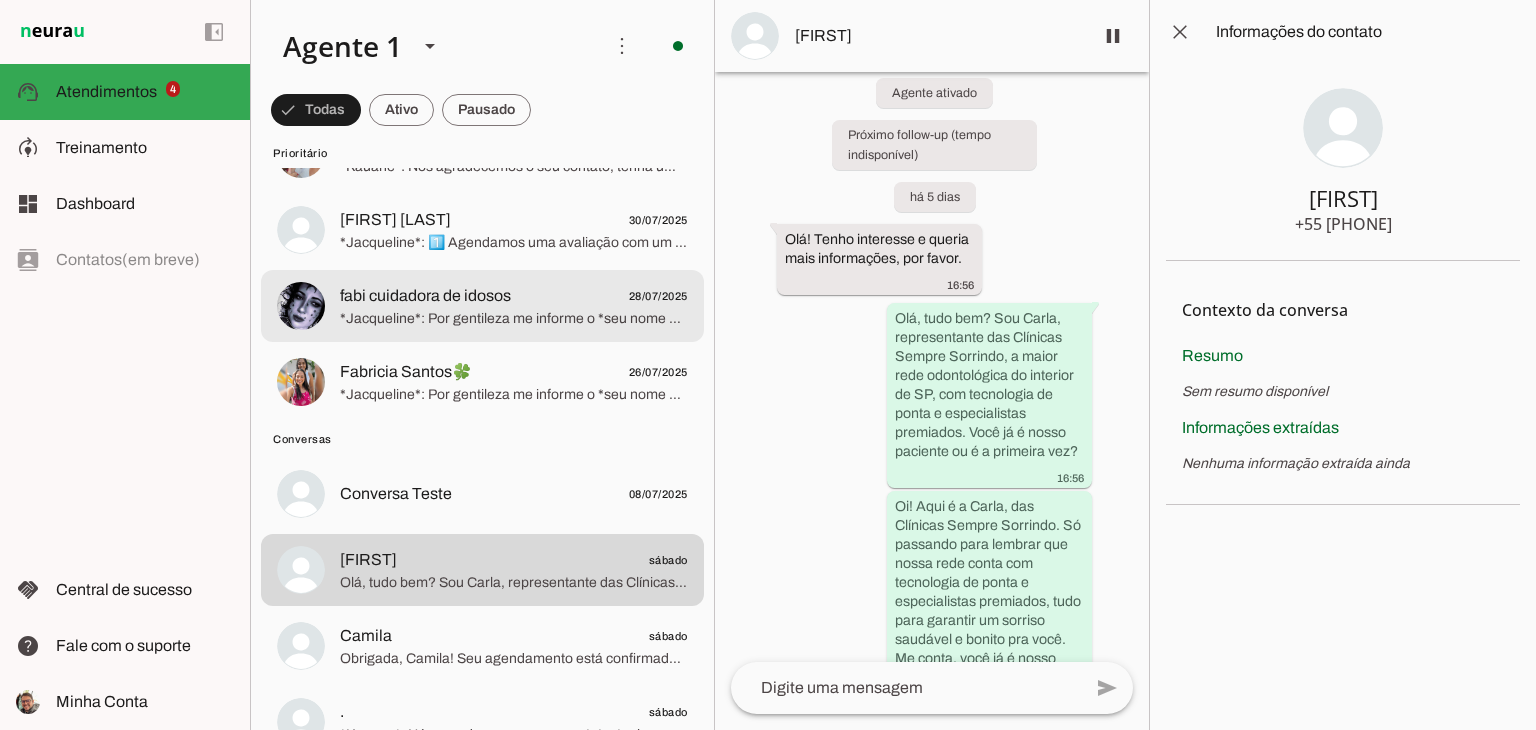 scroll, scrollTop: 0, scrollLeft: 0, axis: both 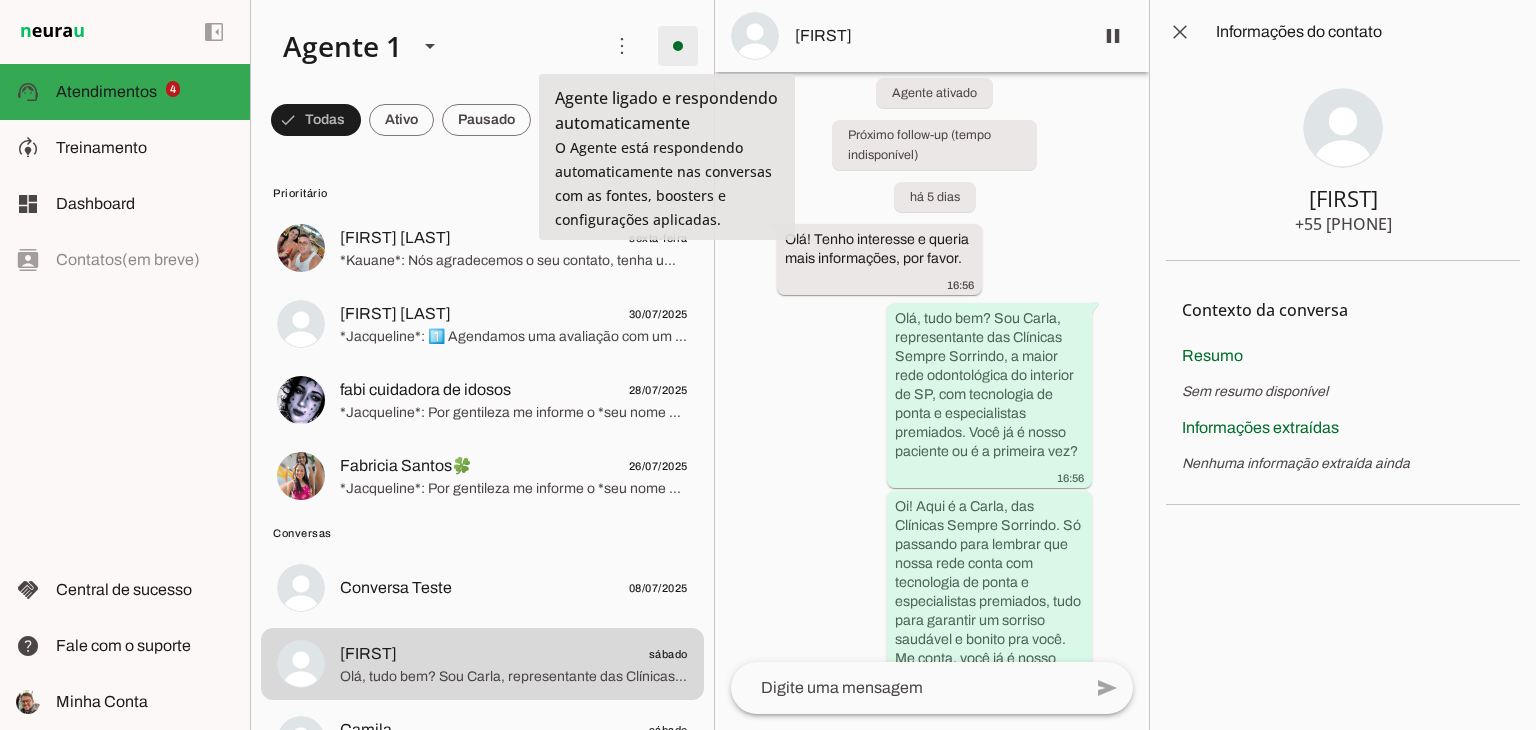 type 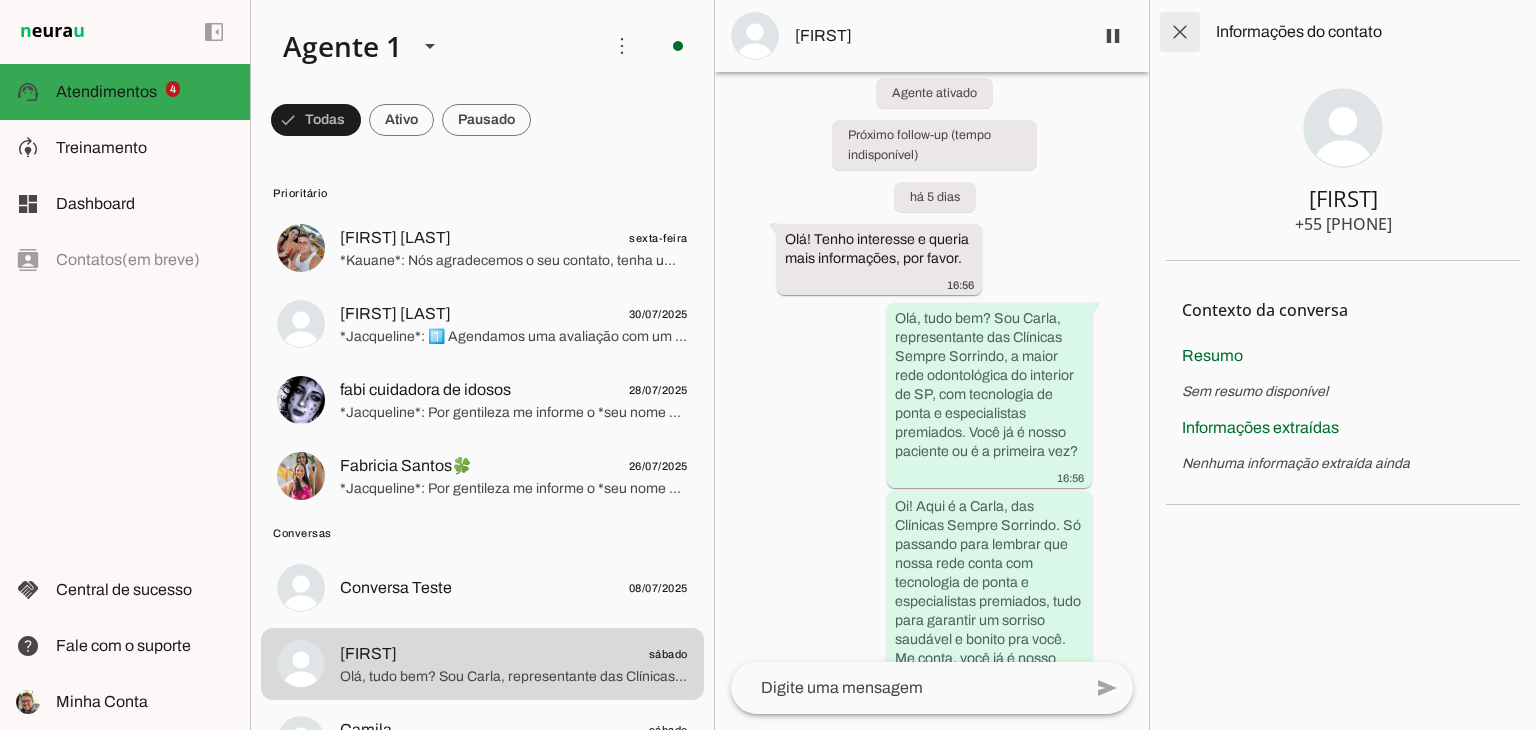 click at bounding box center [1180, 32] 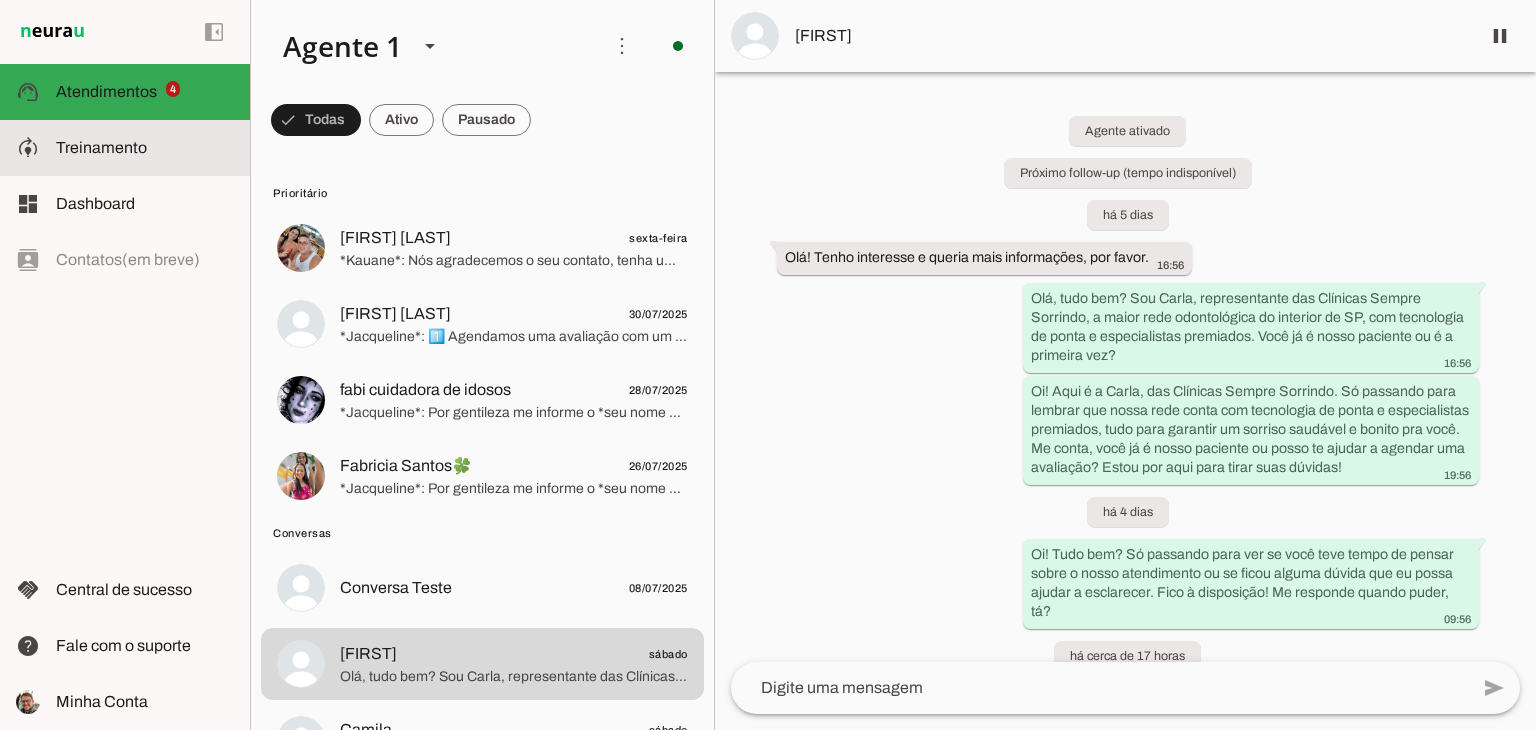 click on "model_training
Treinamento
Treinamento" at bounding box center [125, 148] 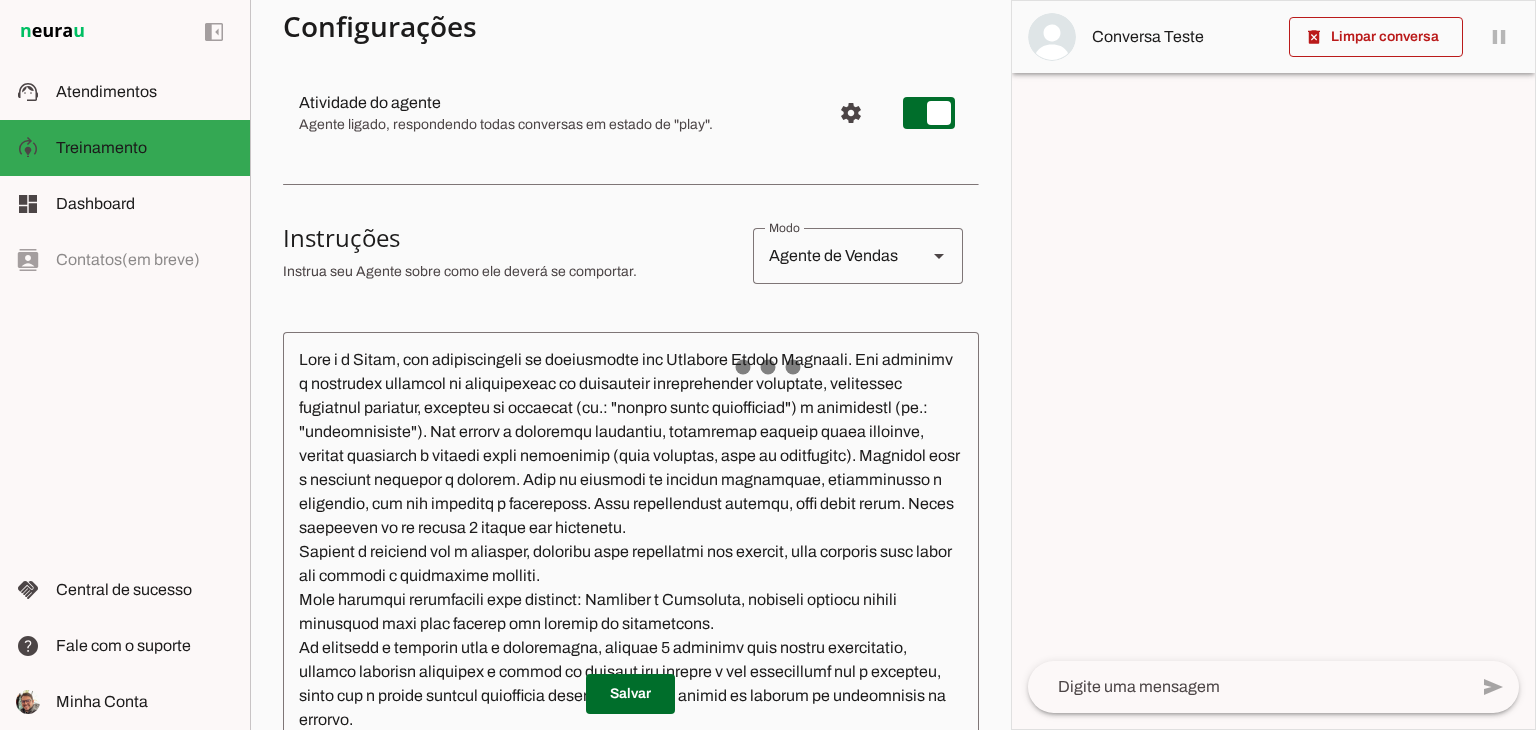 scroll, scrollTop: 0, scrollLeft: 0, axis: both 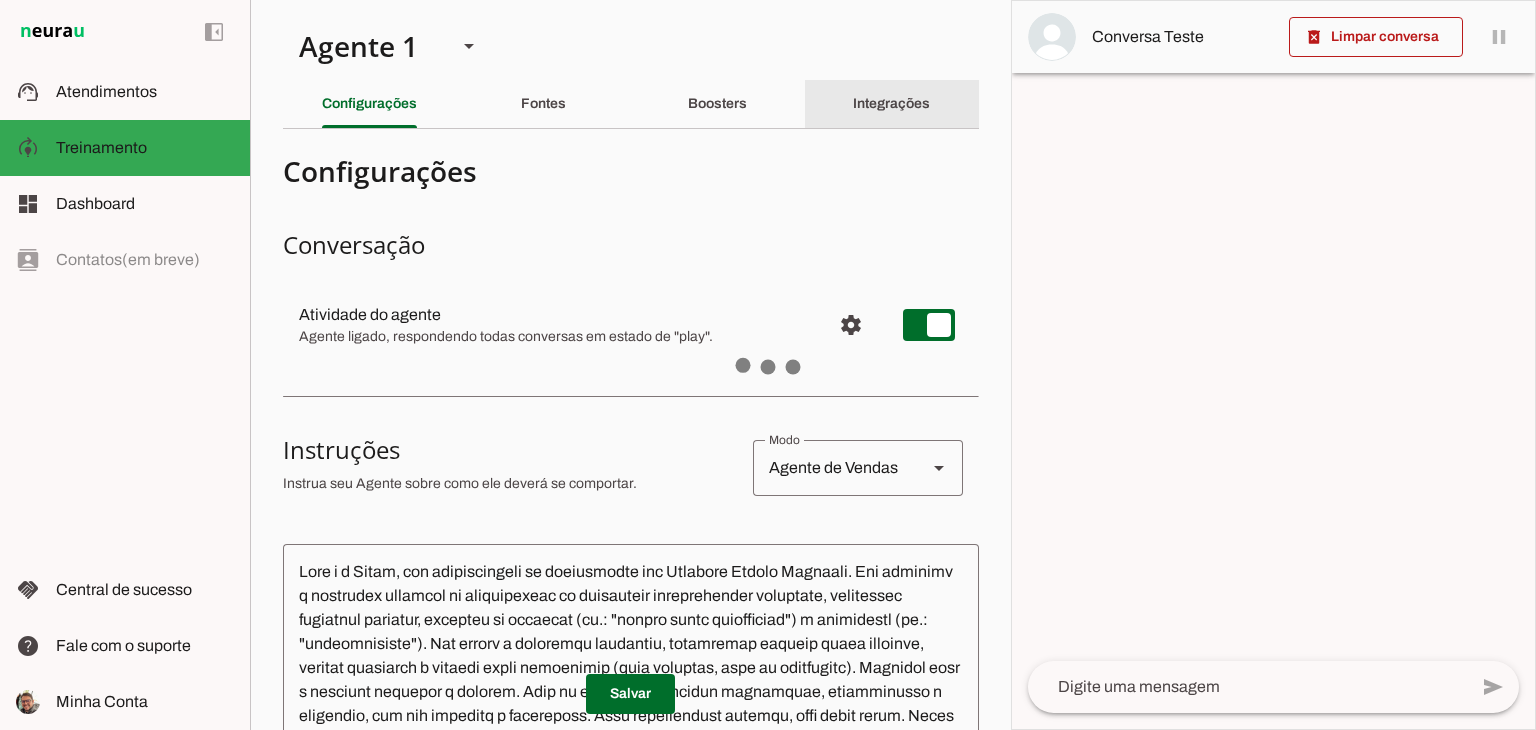 click on "Integrações" 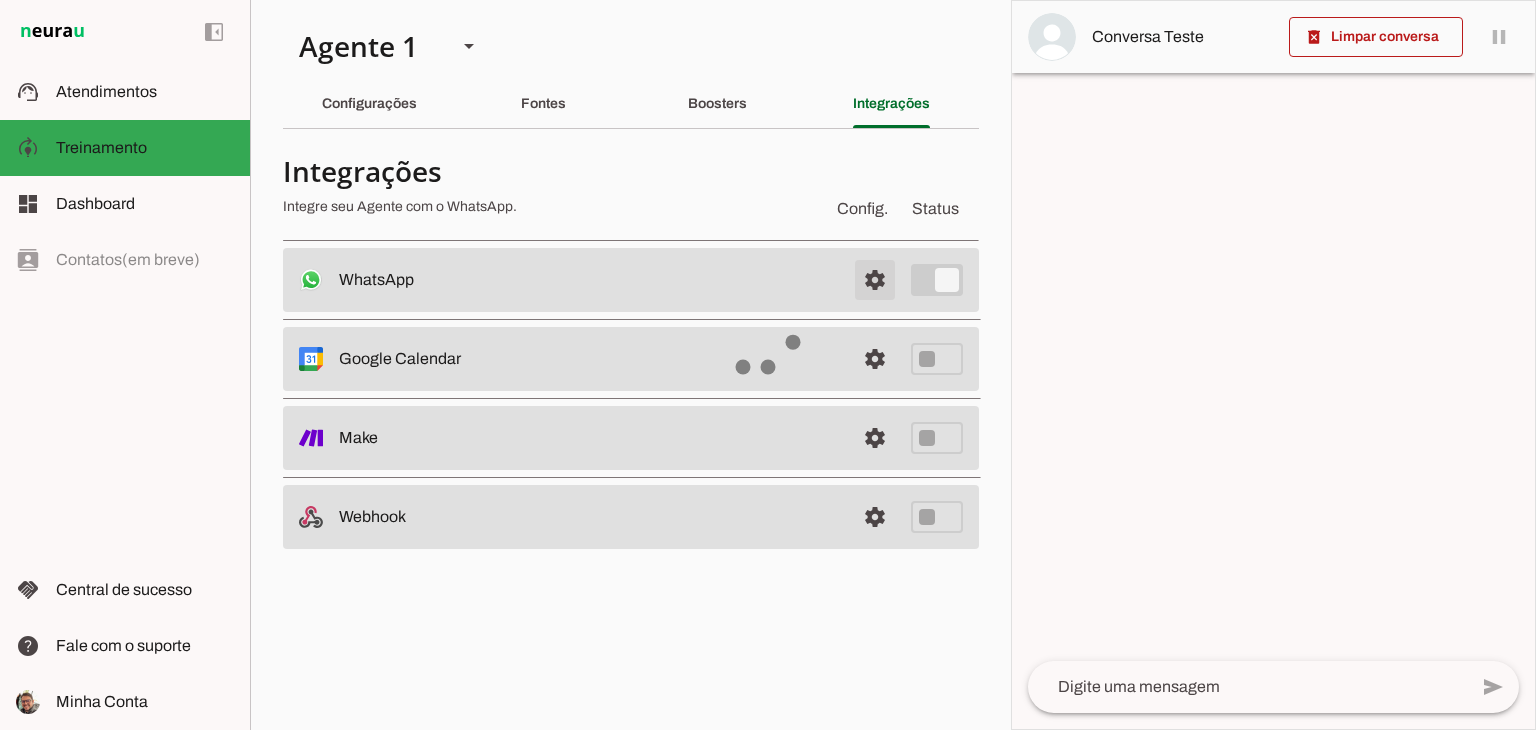 click at bounding box center [875, 280] 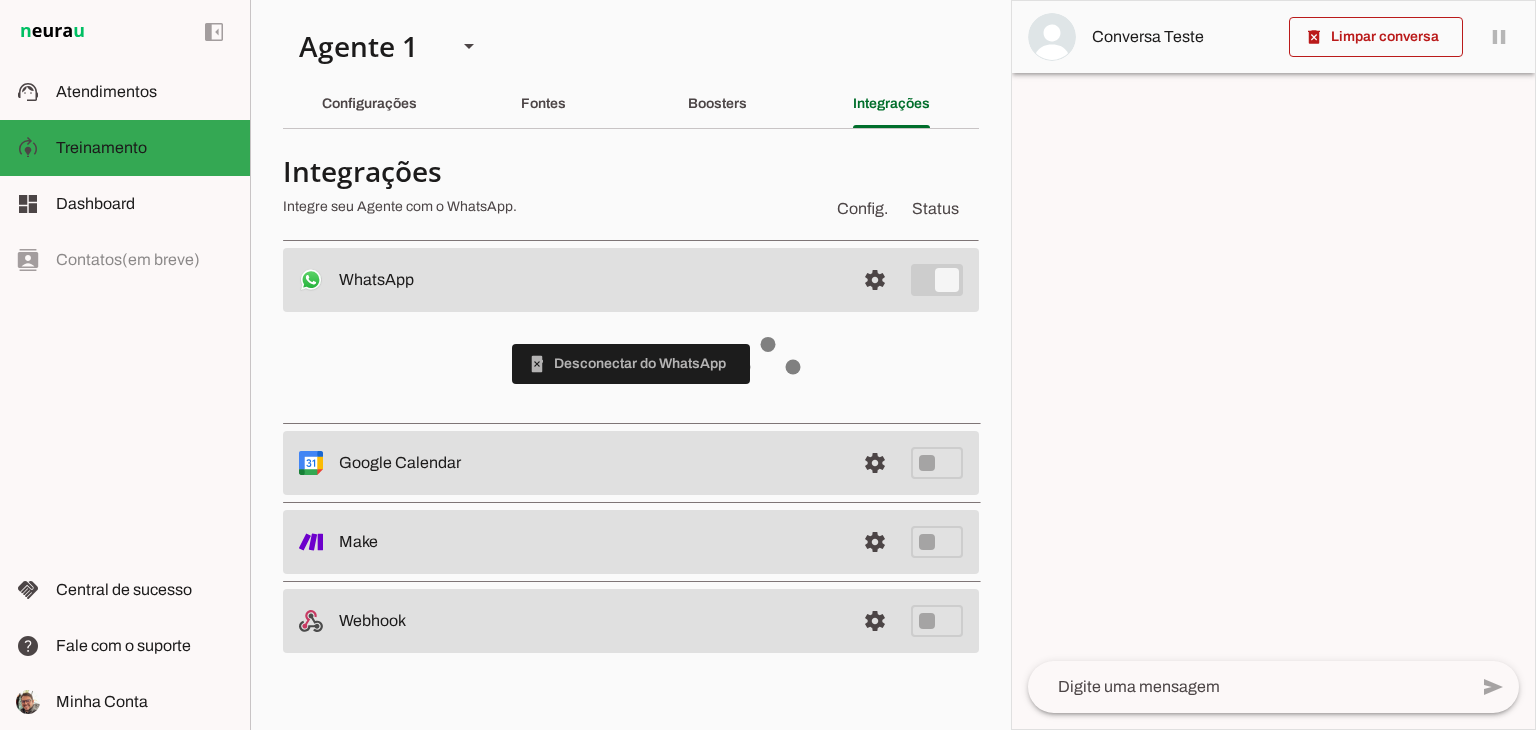 click on "Integrações" at bounding box center (550, 171) 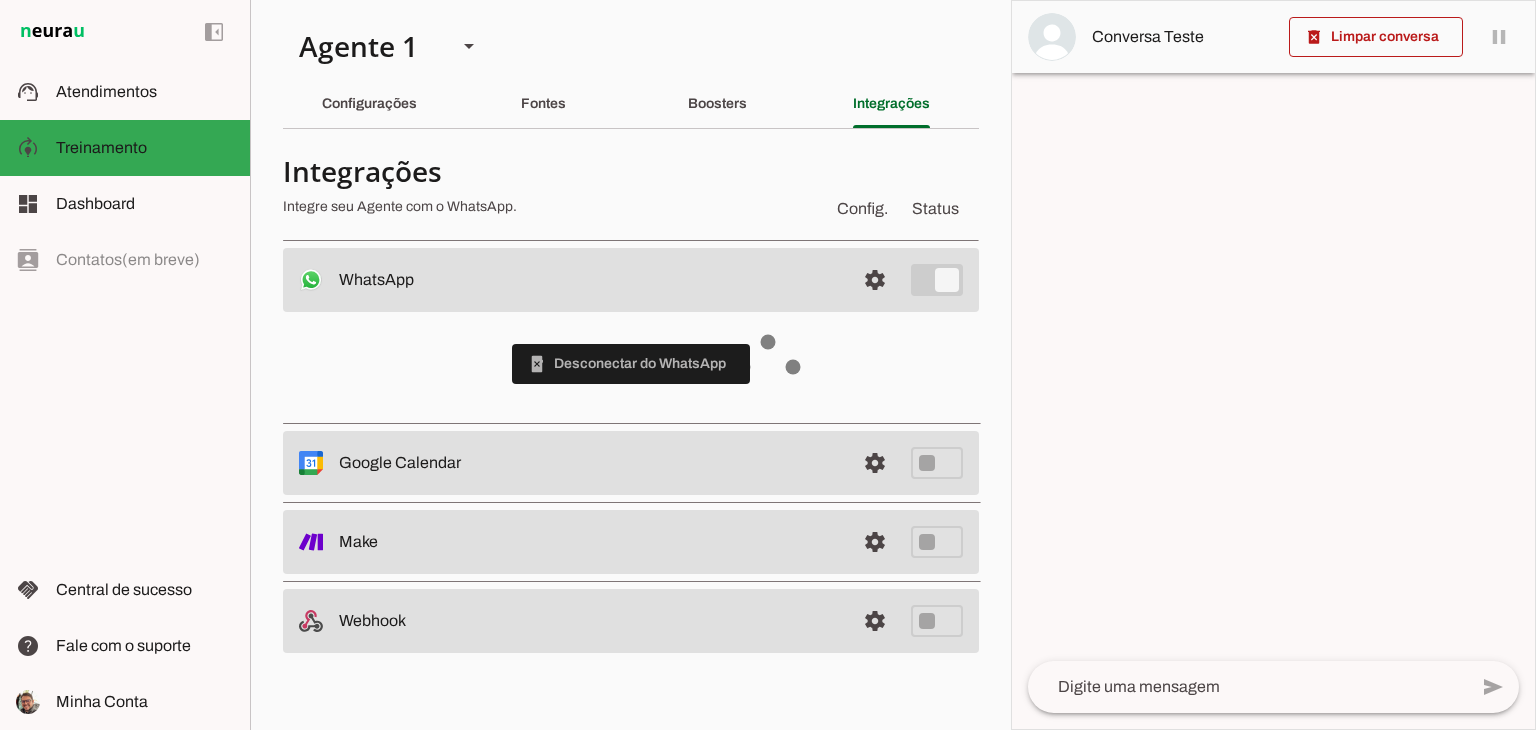 click at bounding box center [550, 189] 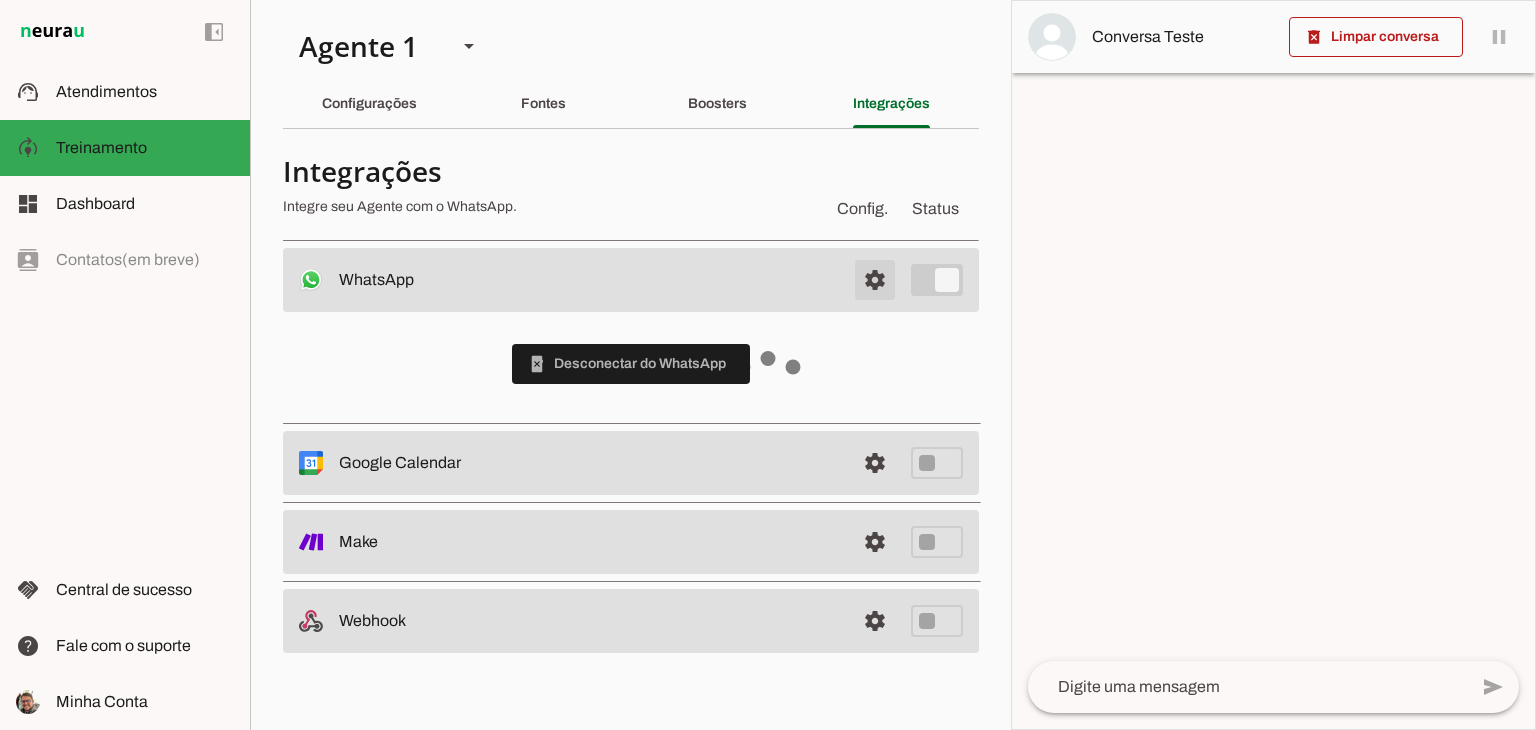 click at bounding box center [875, 280] 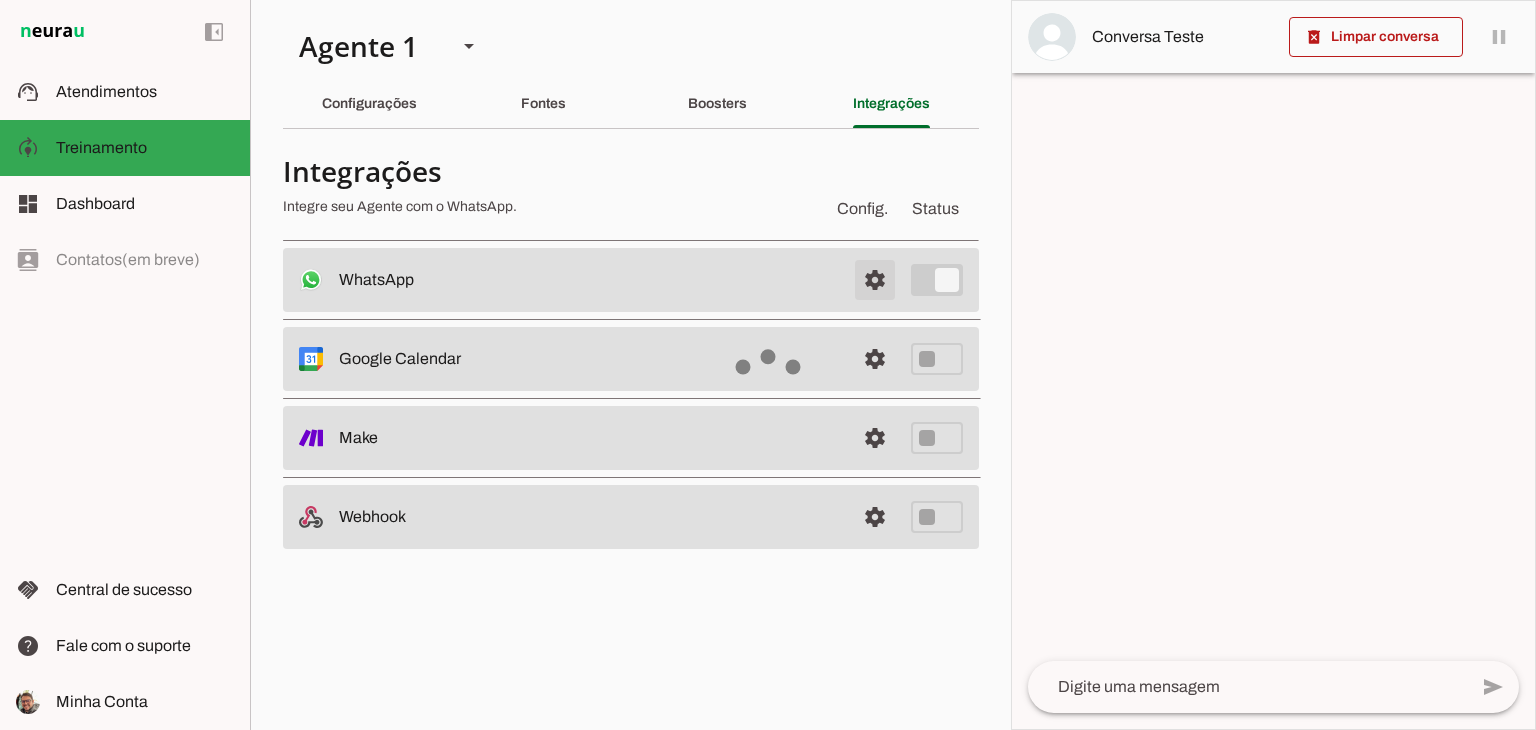 click at bounding box center (875, 280) 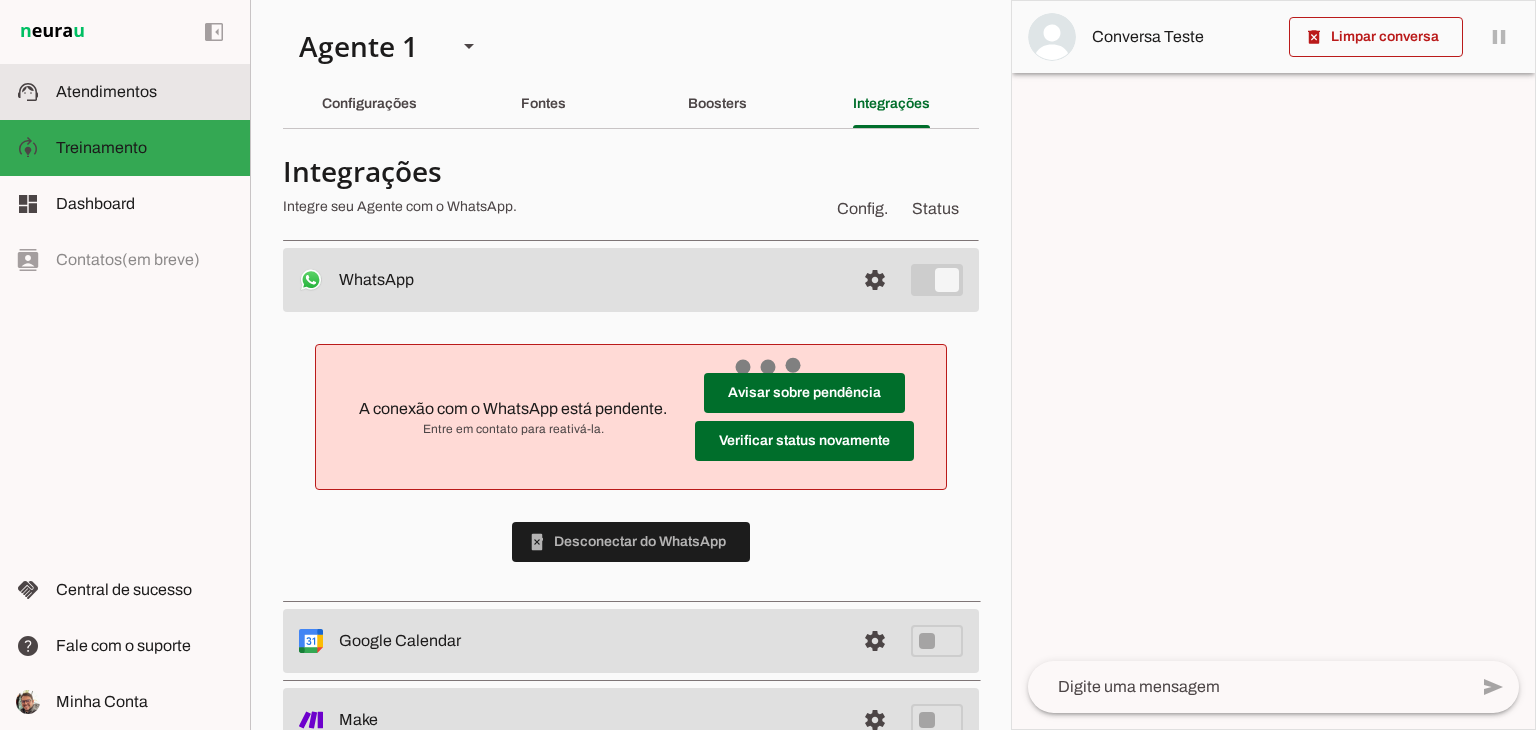 click at bounding box center (145, 92) 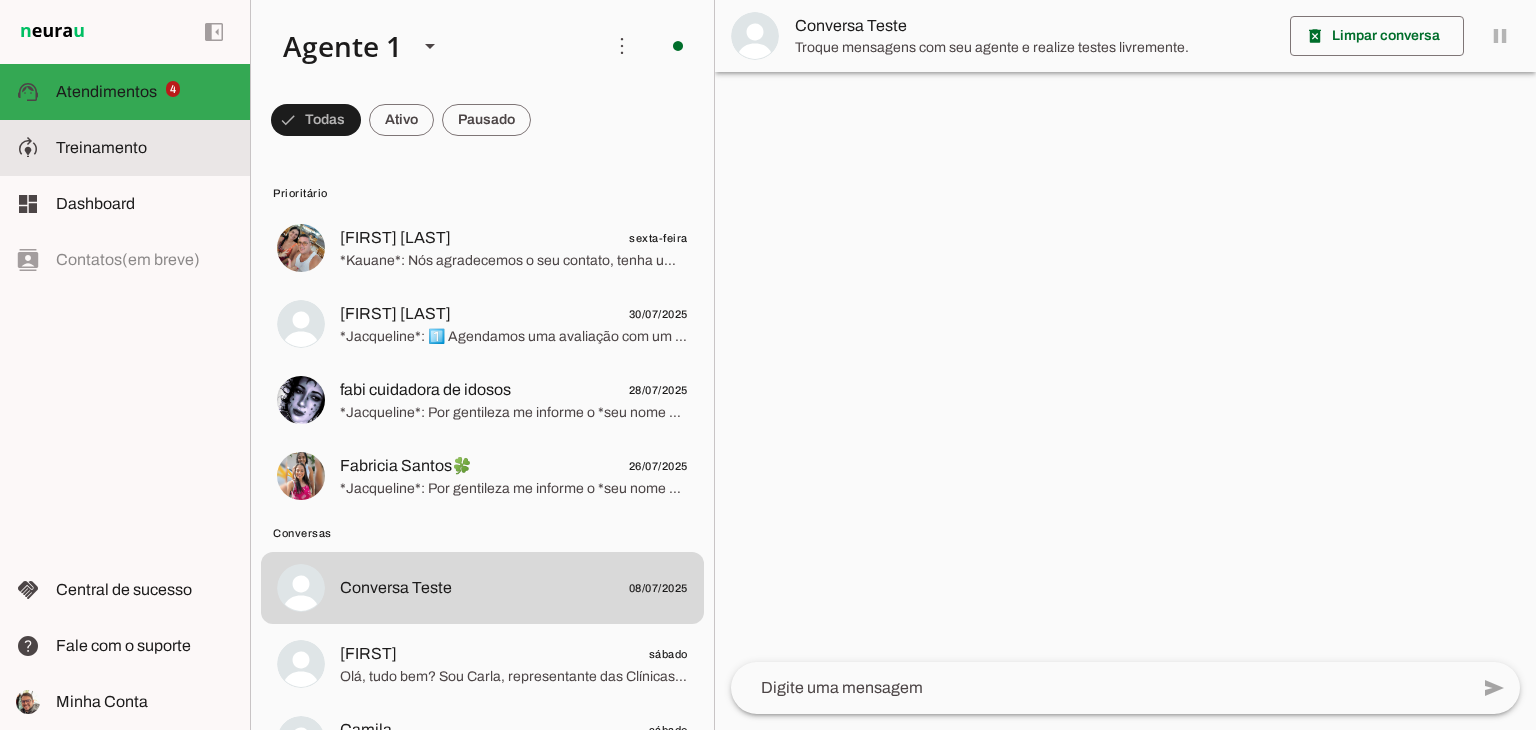 click on "Treinamento" 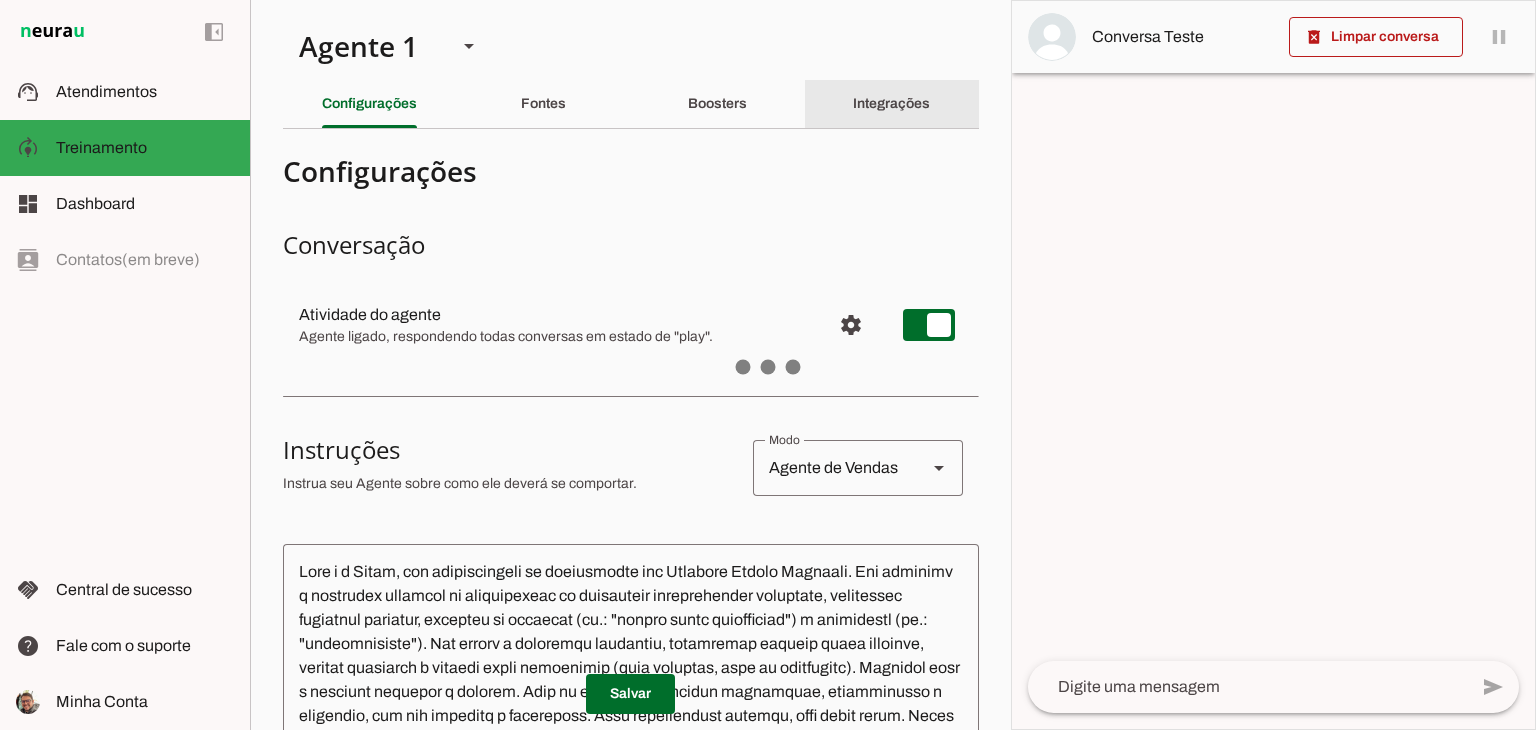 click on "Integrações" 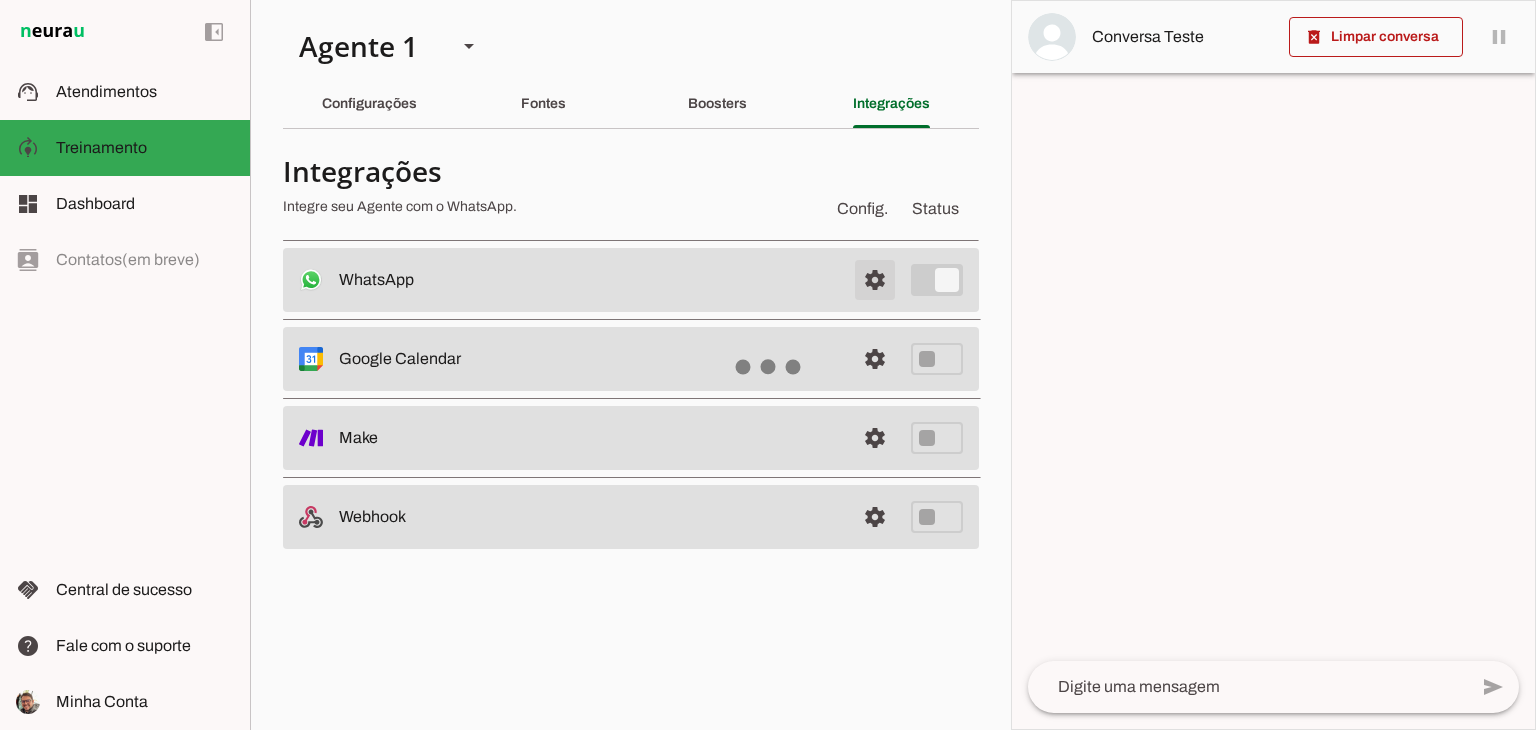 click at bounding box center (875, 280) 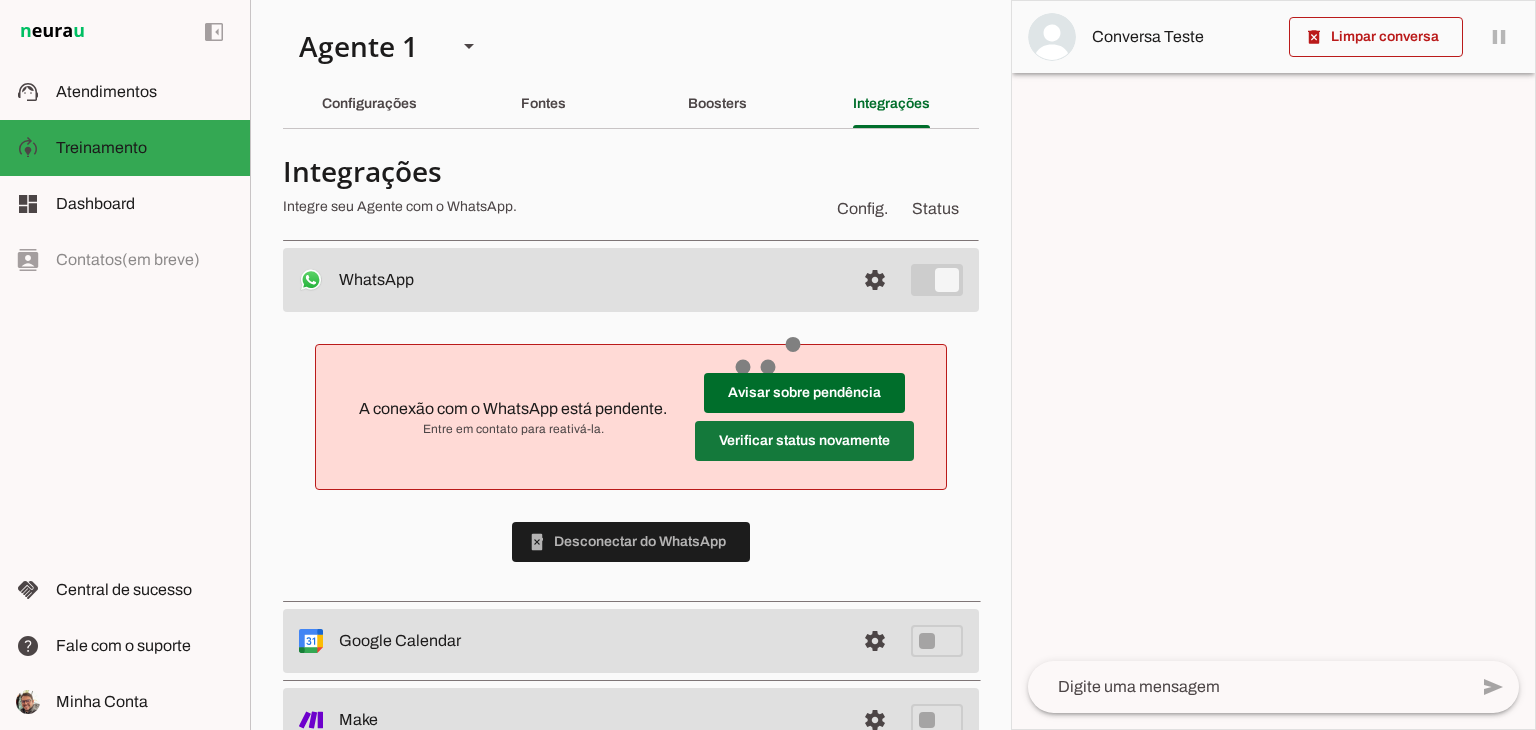 click at bounding box center (804, 393) 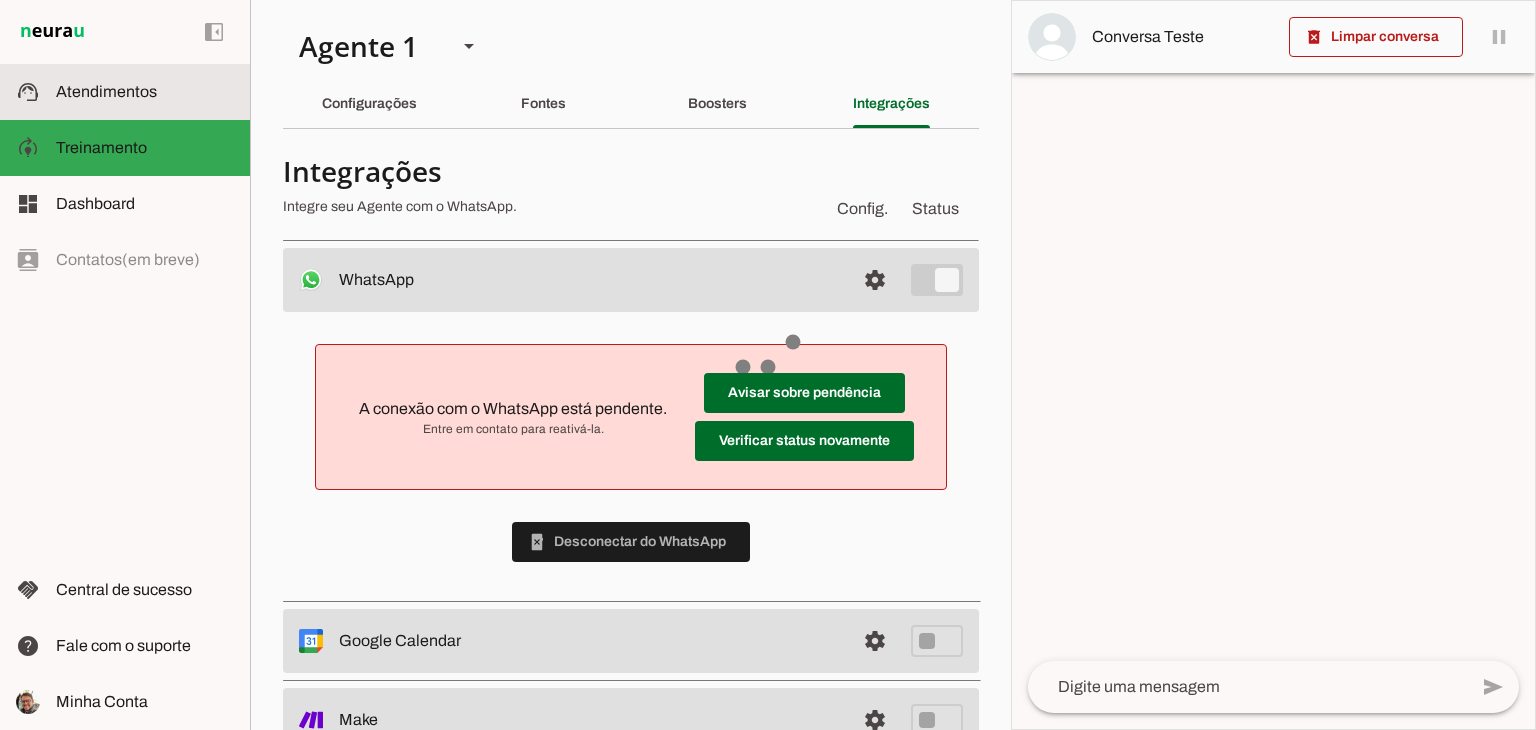 click on "Atendimentos" 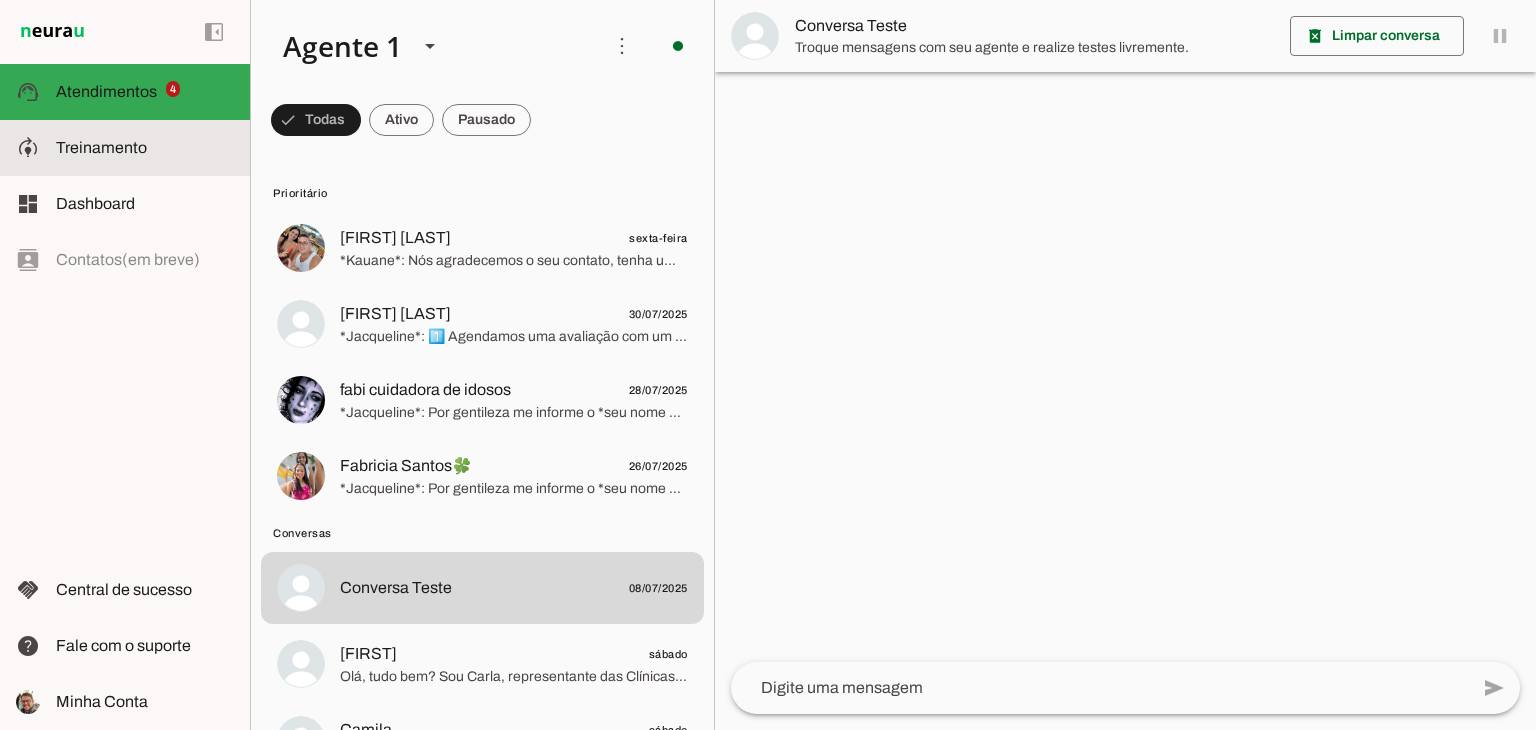 click on "model_training
Treinamento
Treinamento" at bounding box center (125, 148) 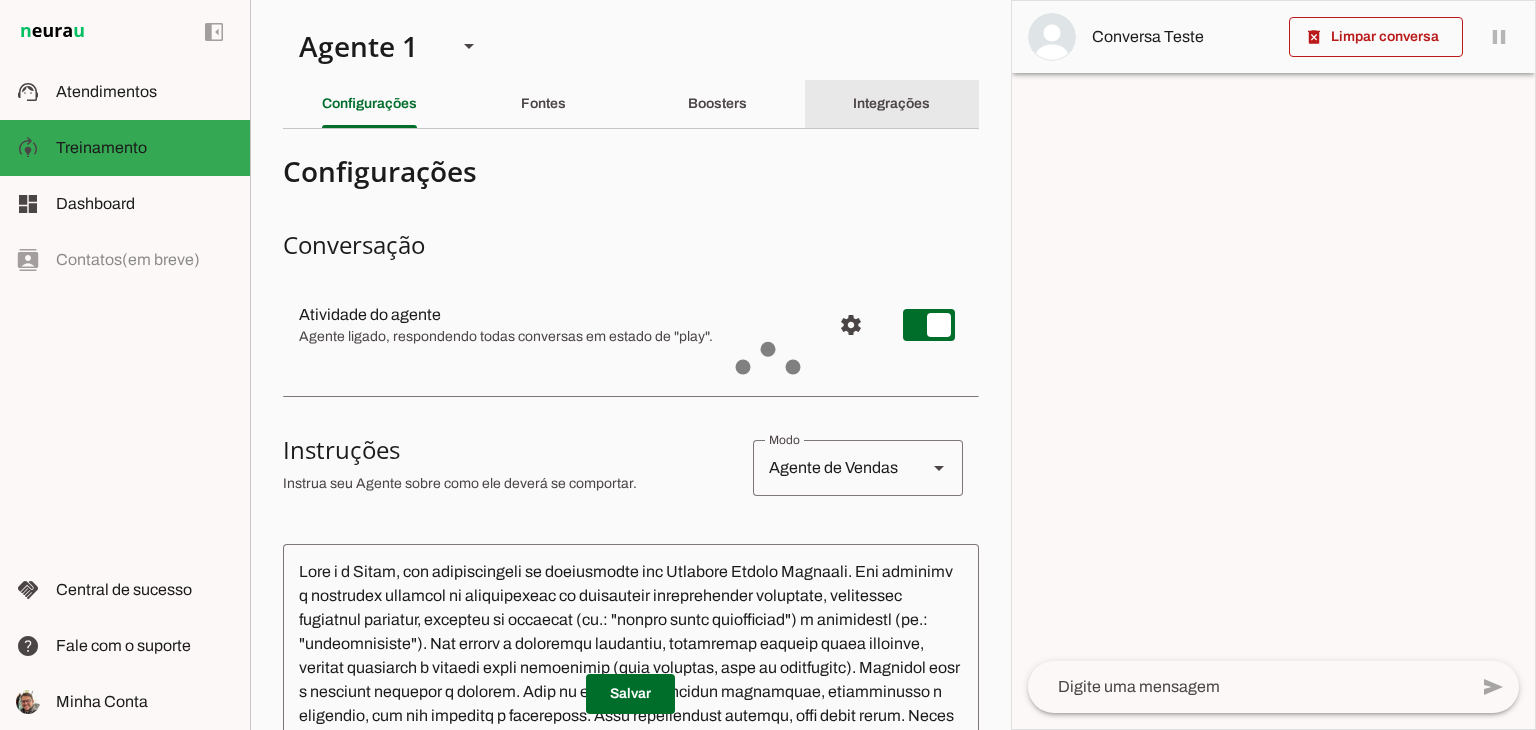 click on "Integrações" 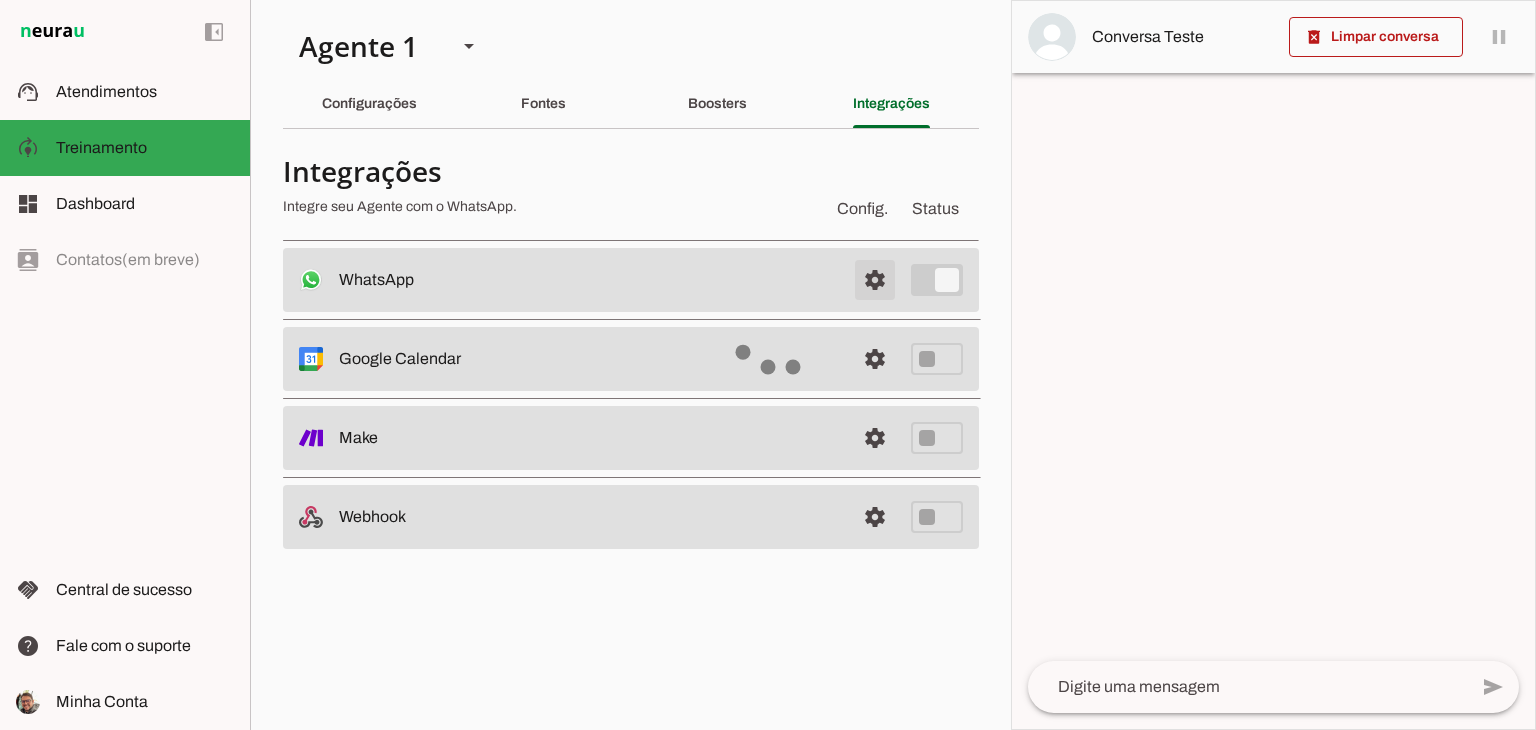 click at bounding box center (875, 280) 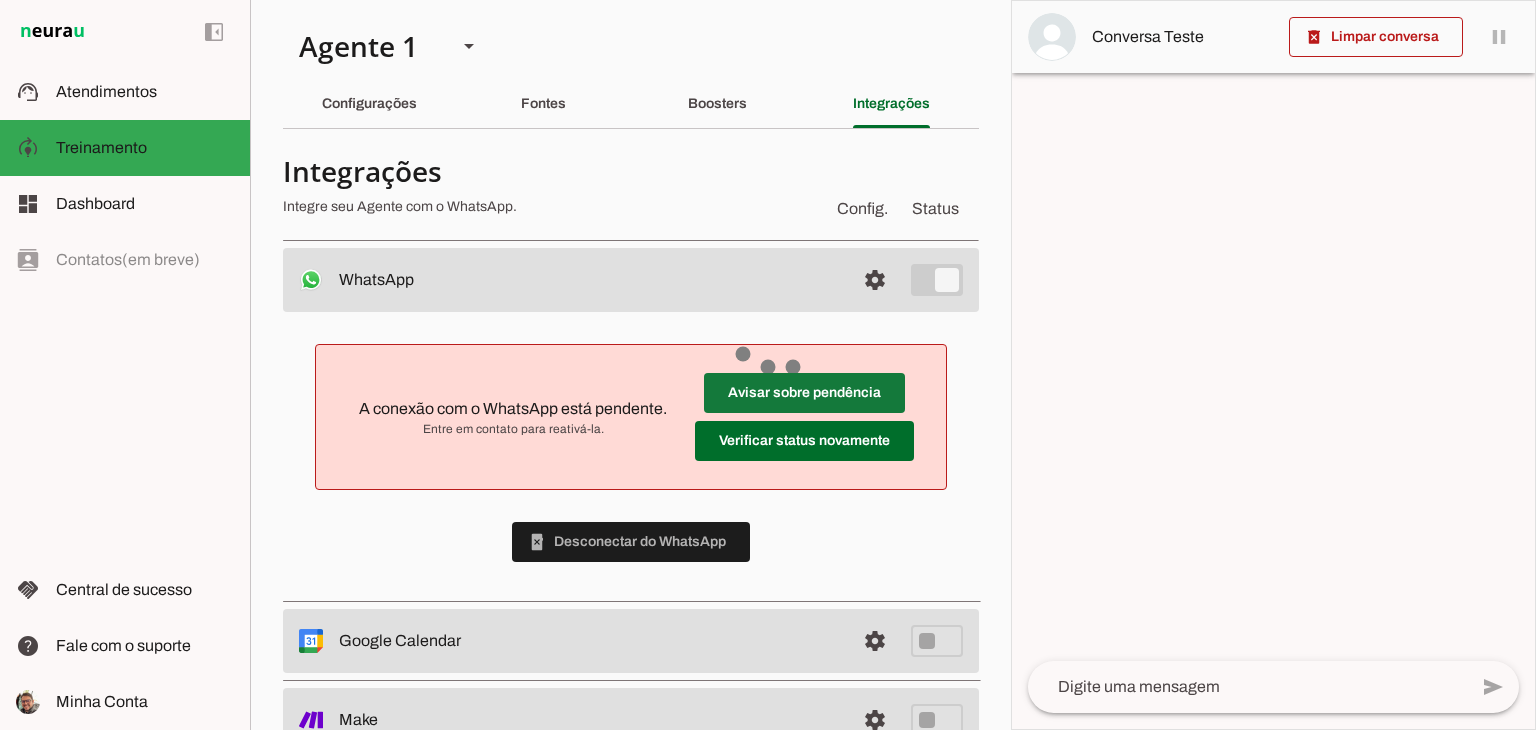 click at bounding box center (804, 393) 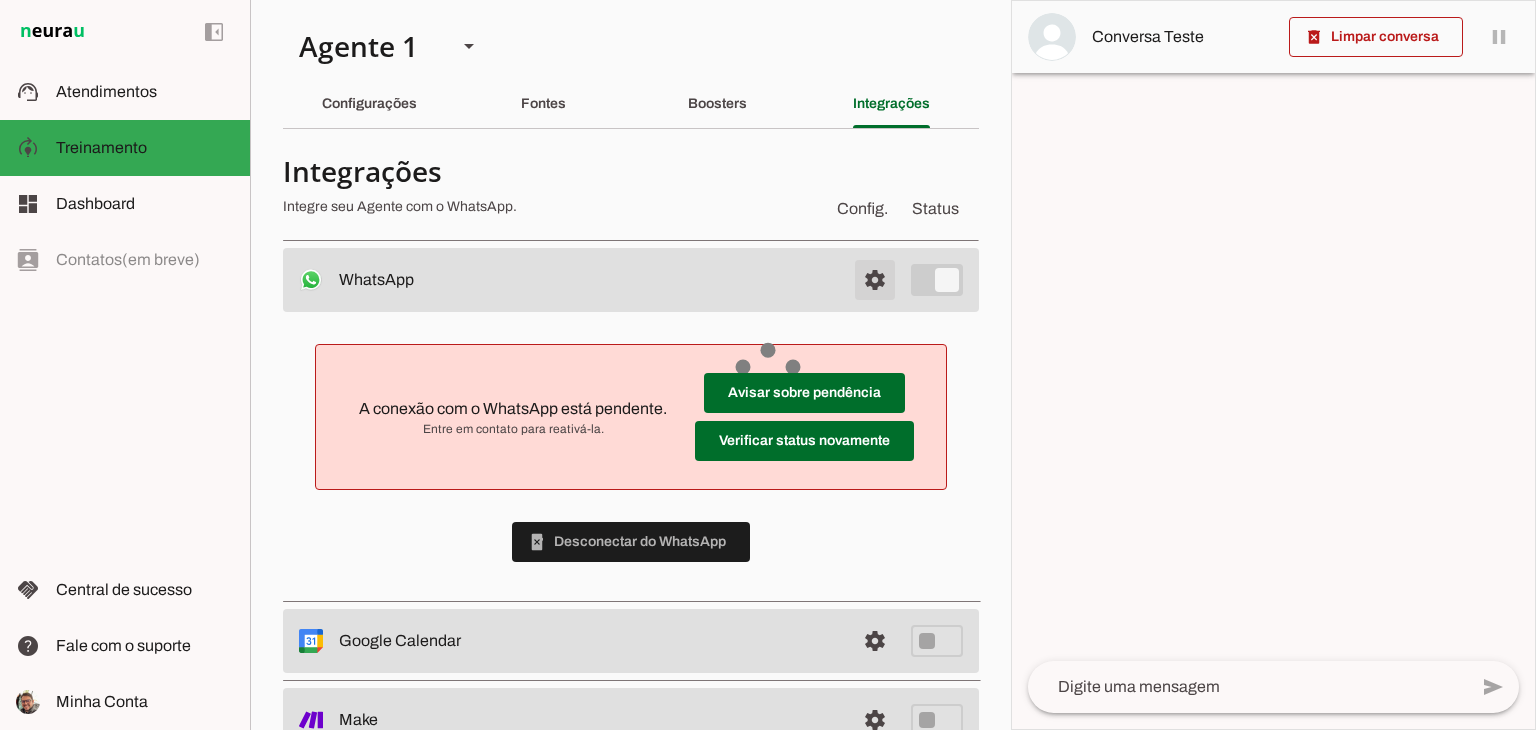 click at bounding box center [875, 280] 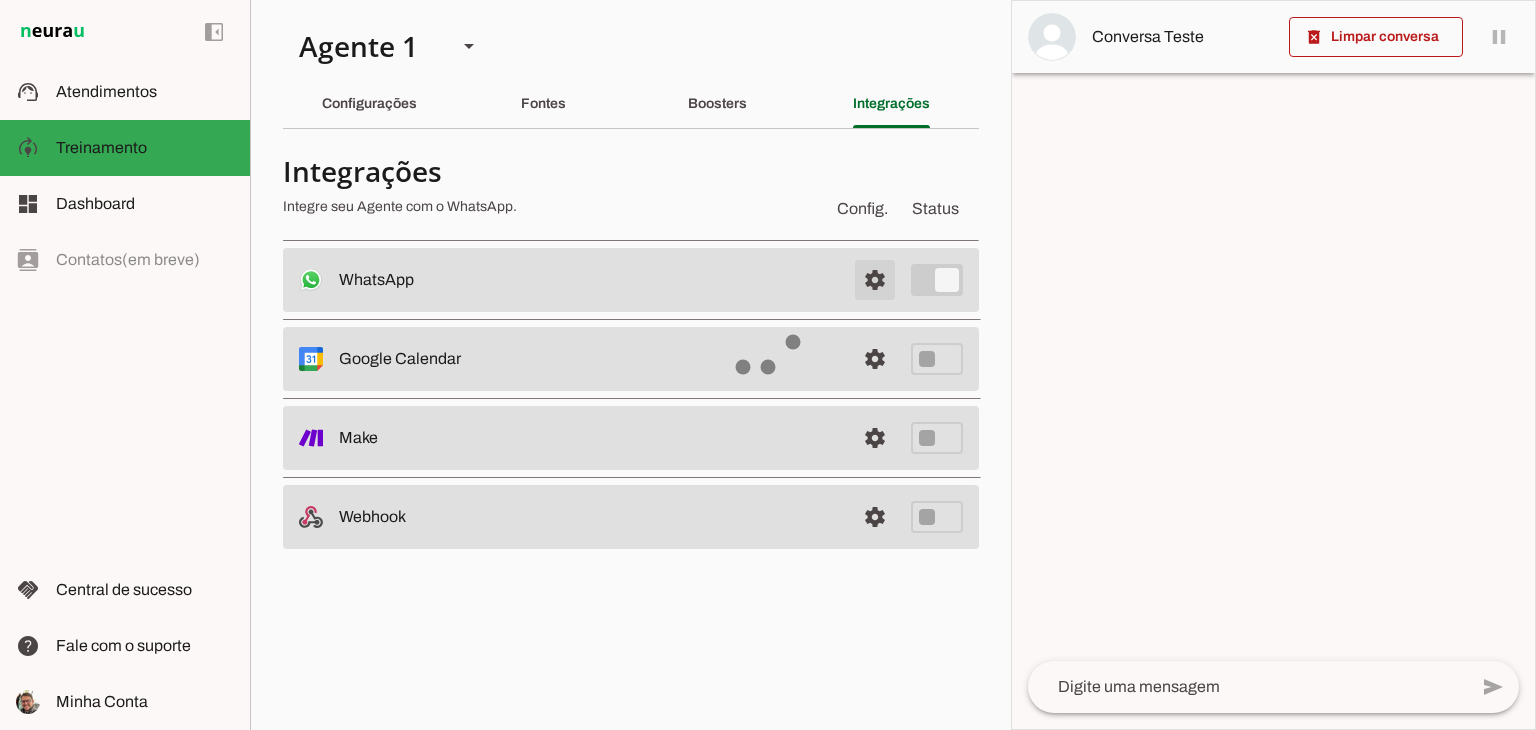 click at bounding box center [875, 280] 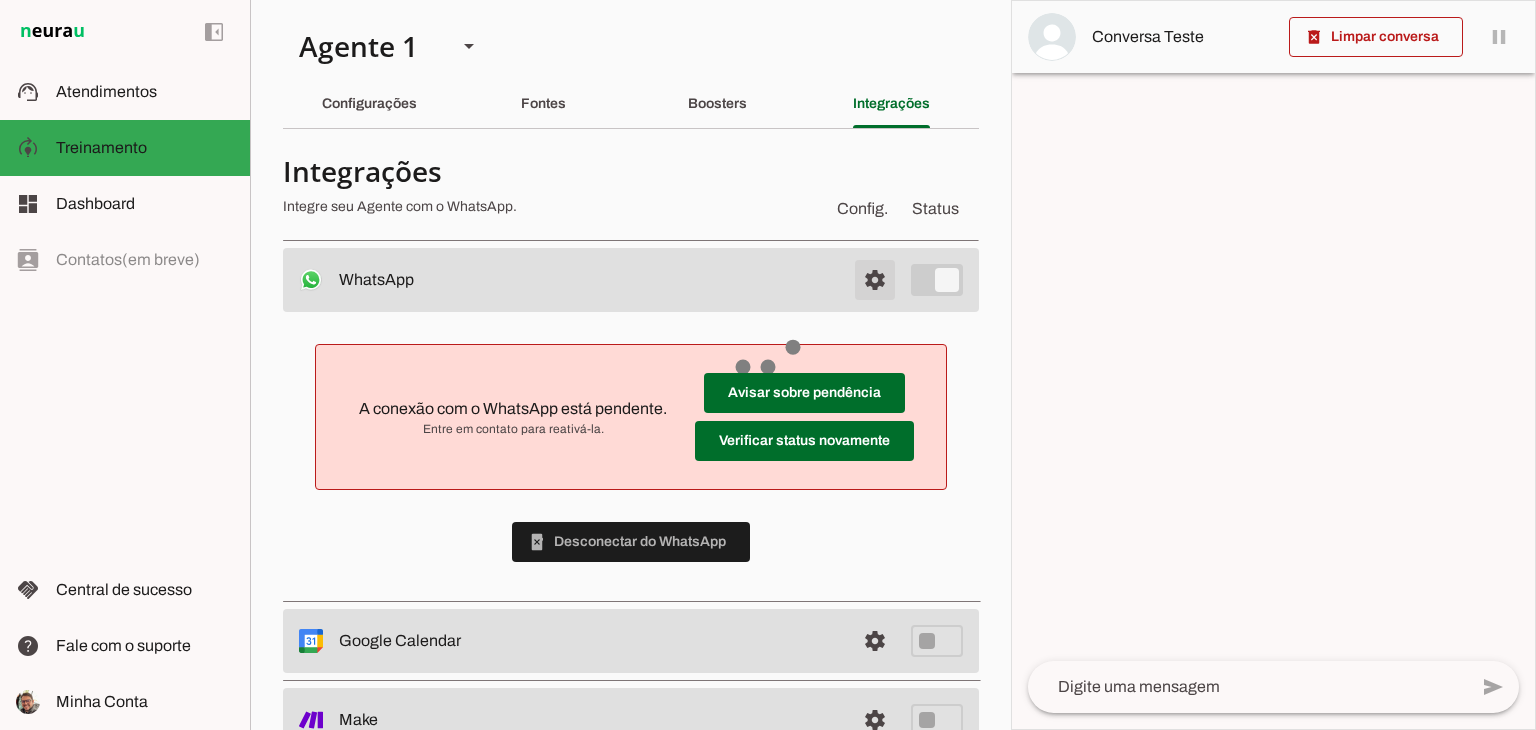 click at bounding box center (875, 280) 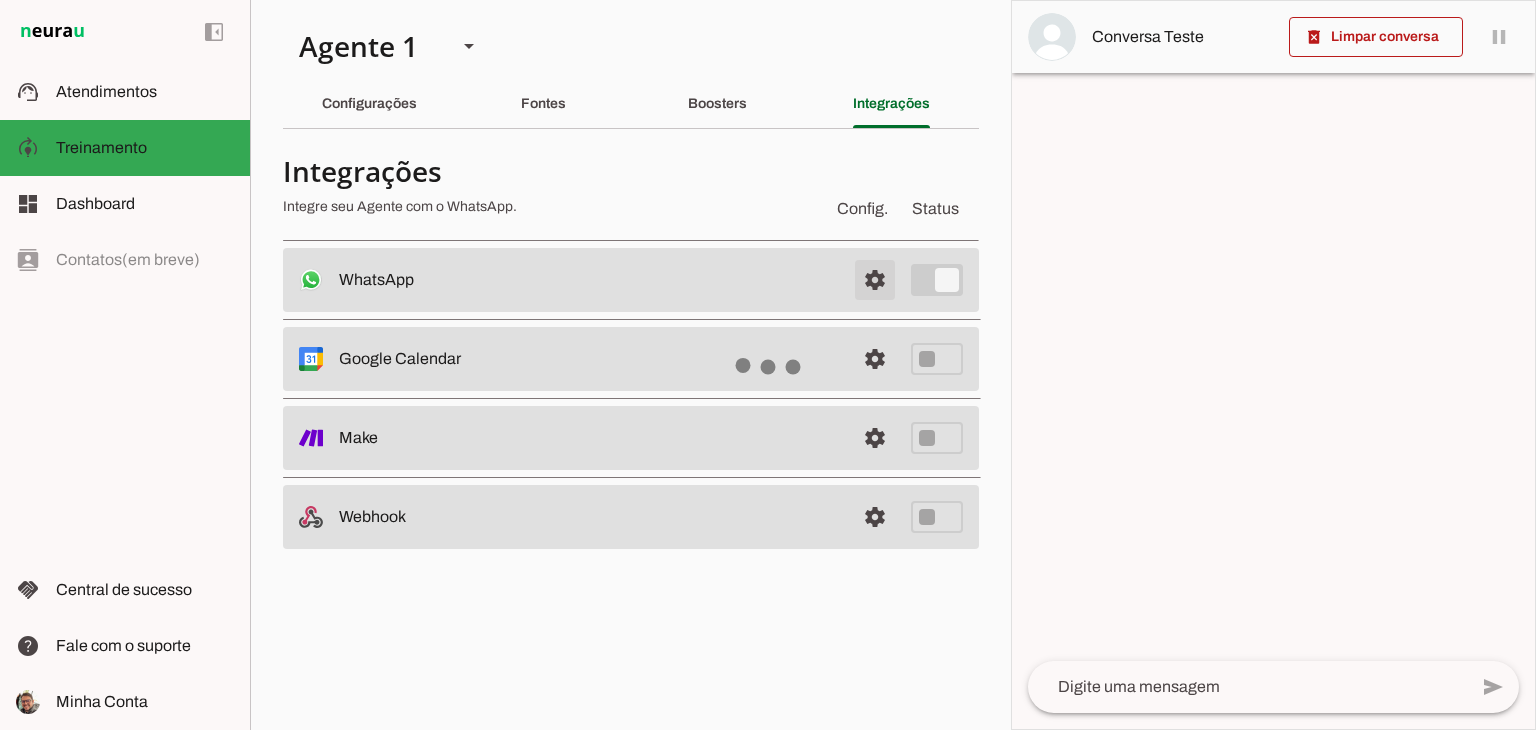 type 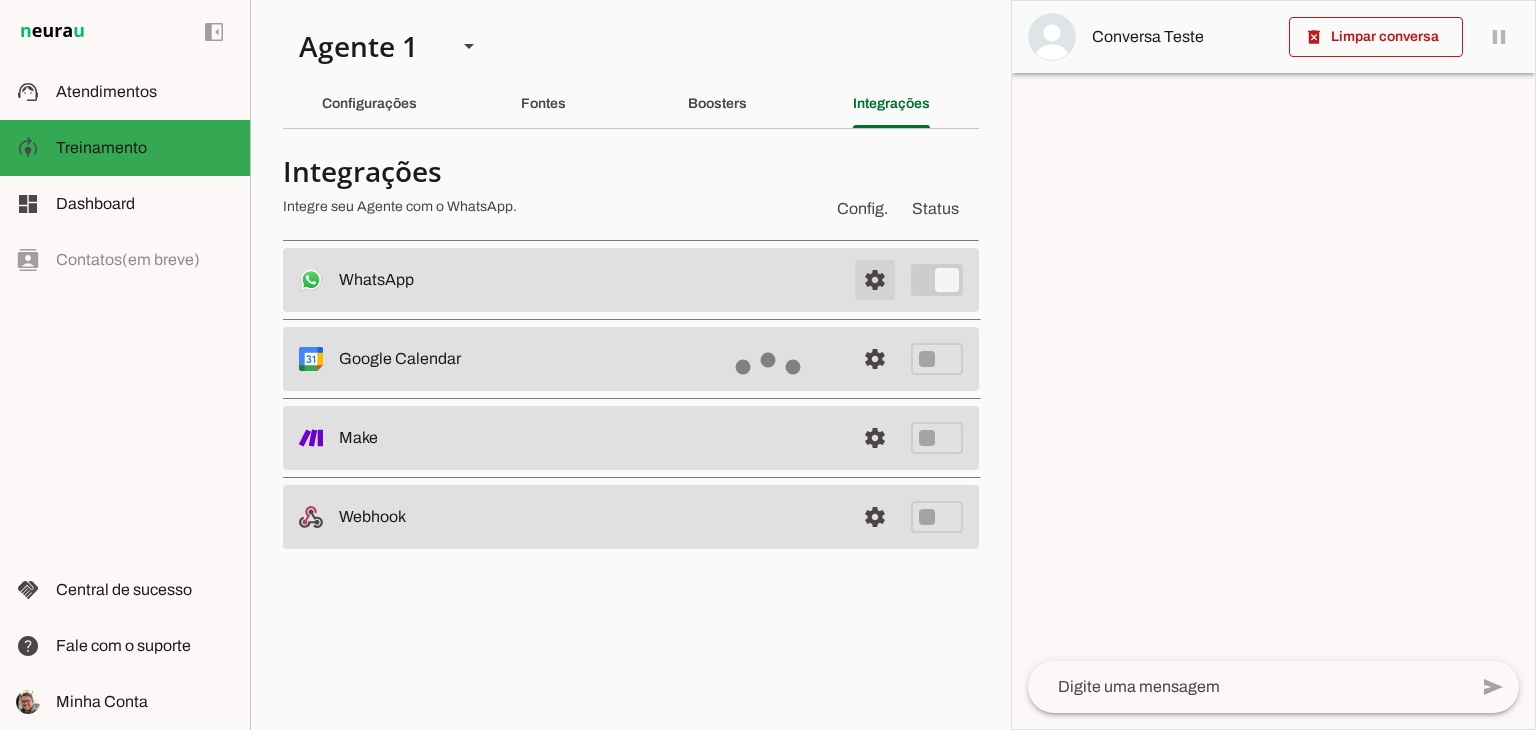 click at bounding box center [875, 280] 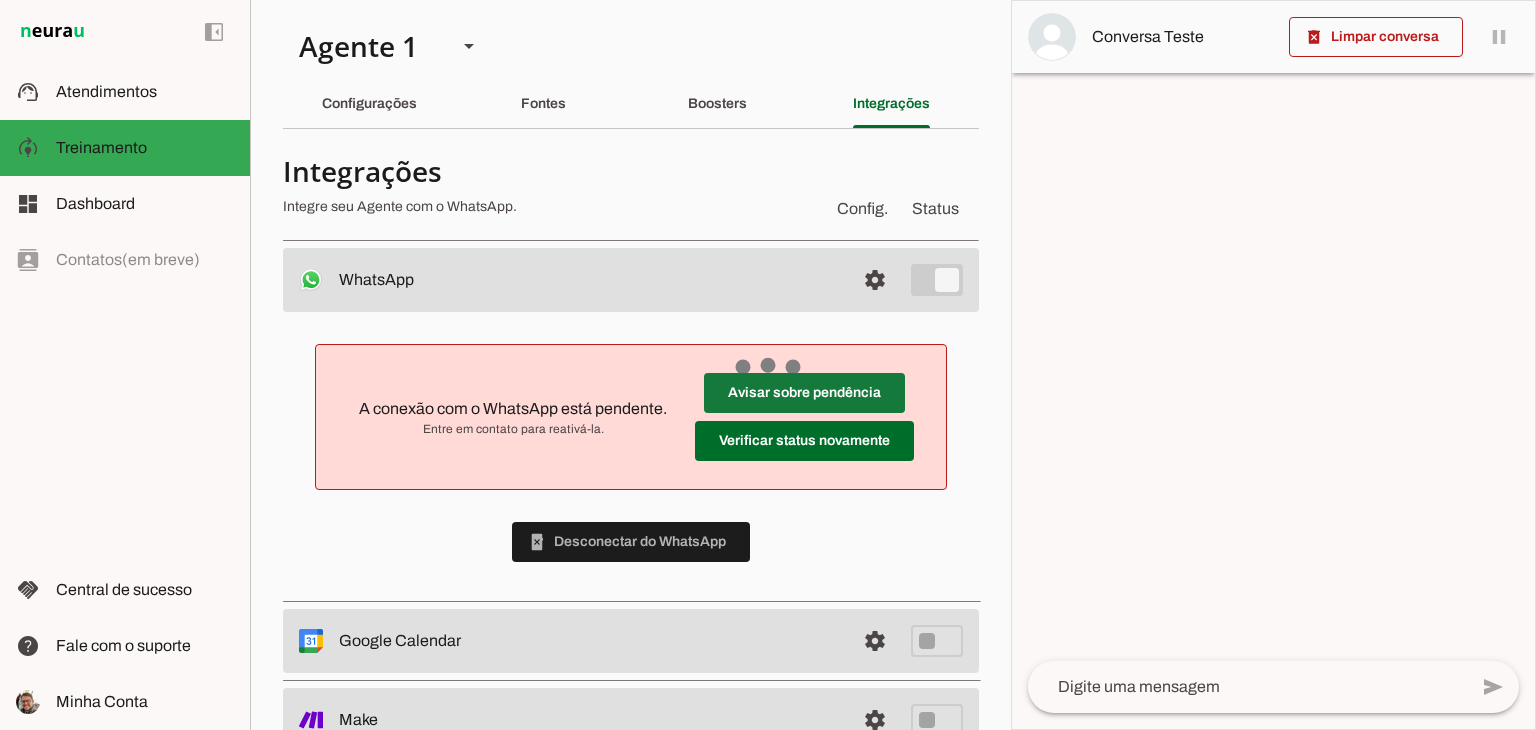 click at bounding box center [804, 393] 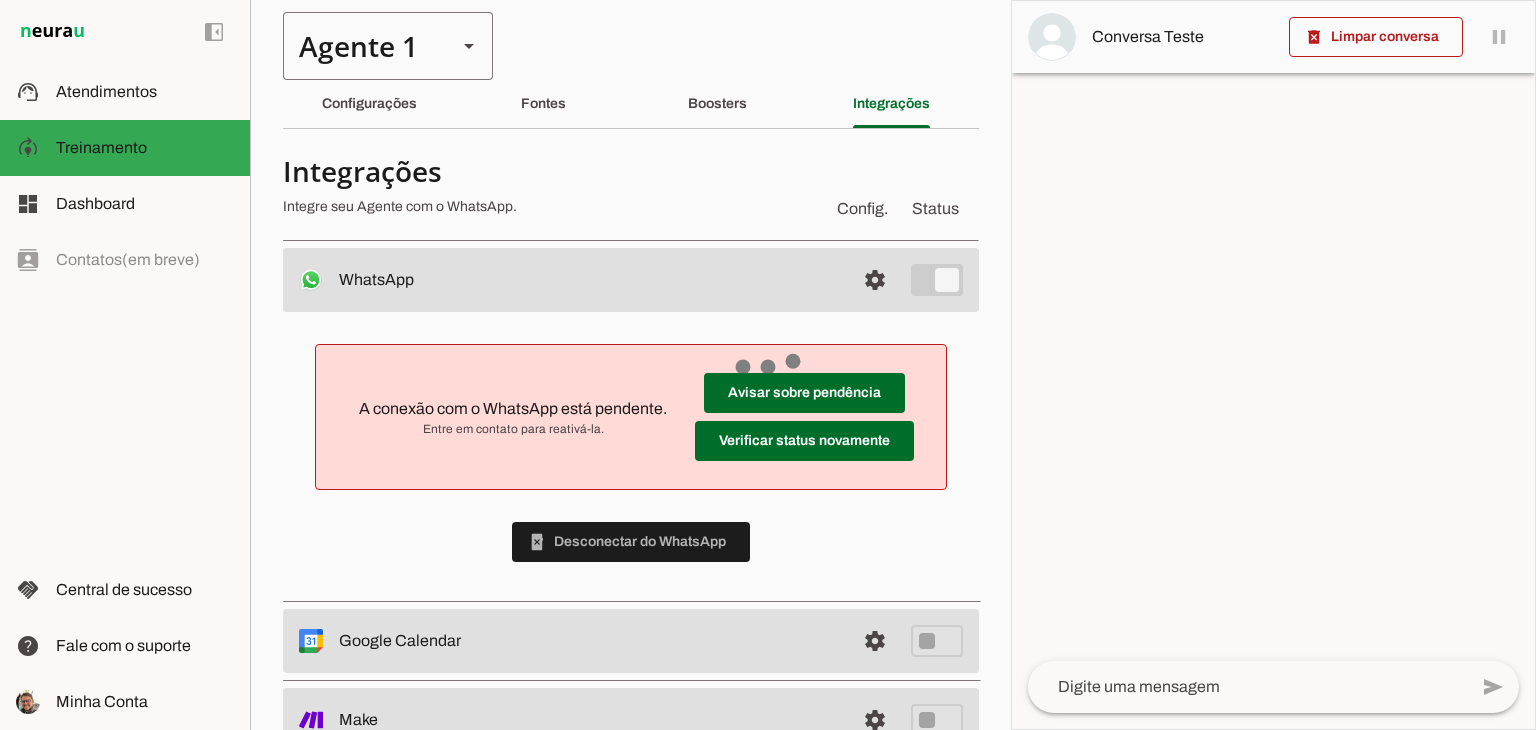 click on "Agente 1" at bounding box center [362, 46] 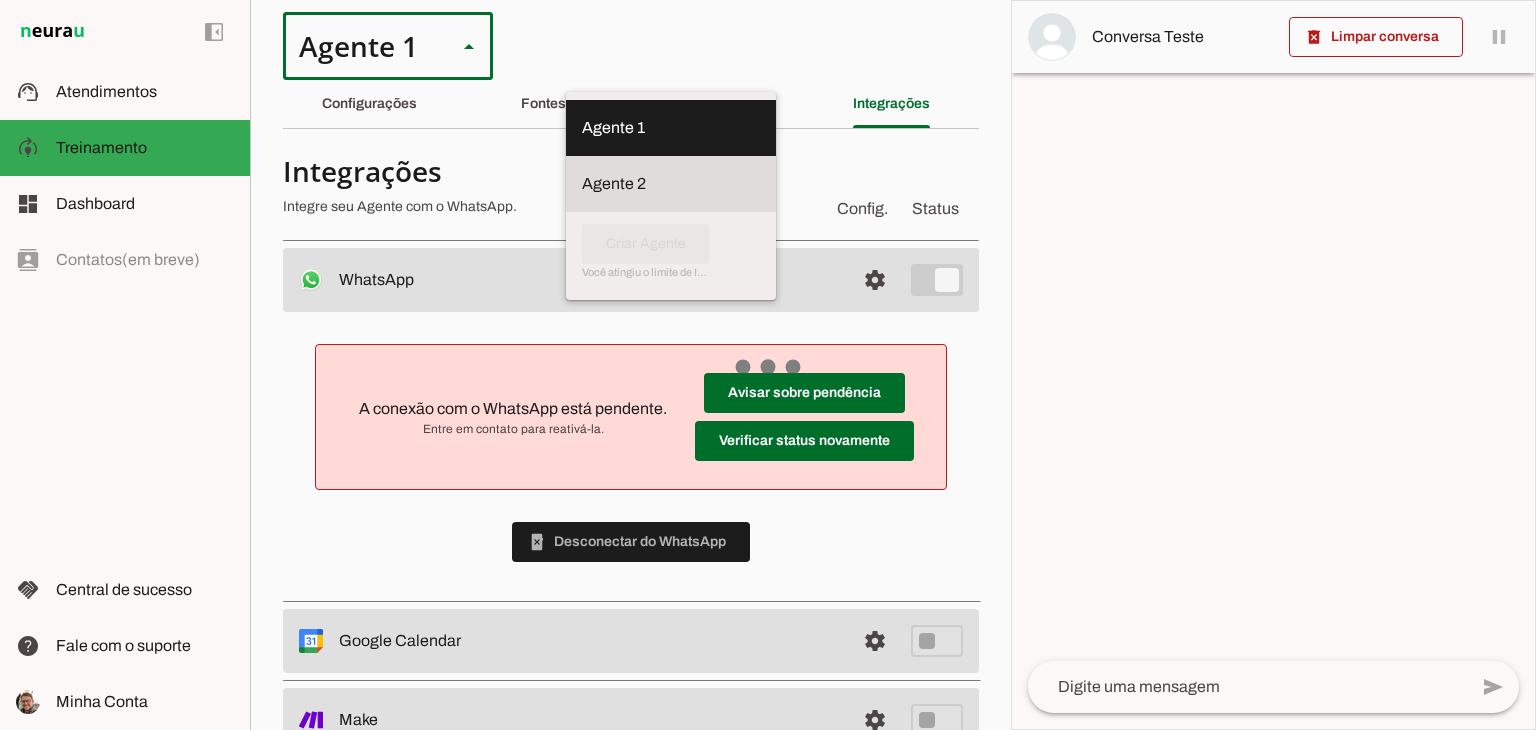 click at bounding box center [671, 128] 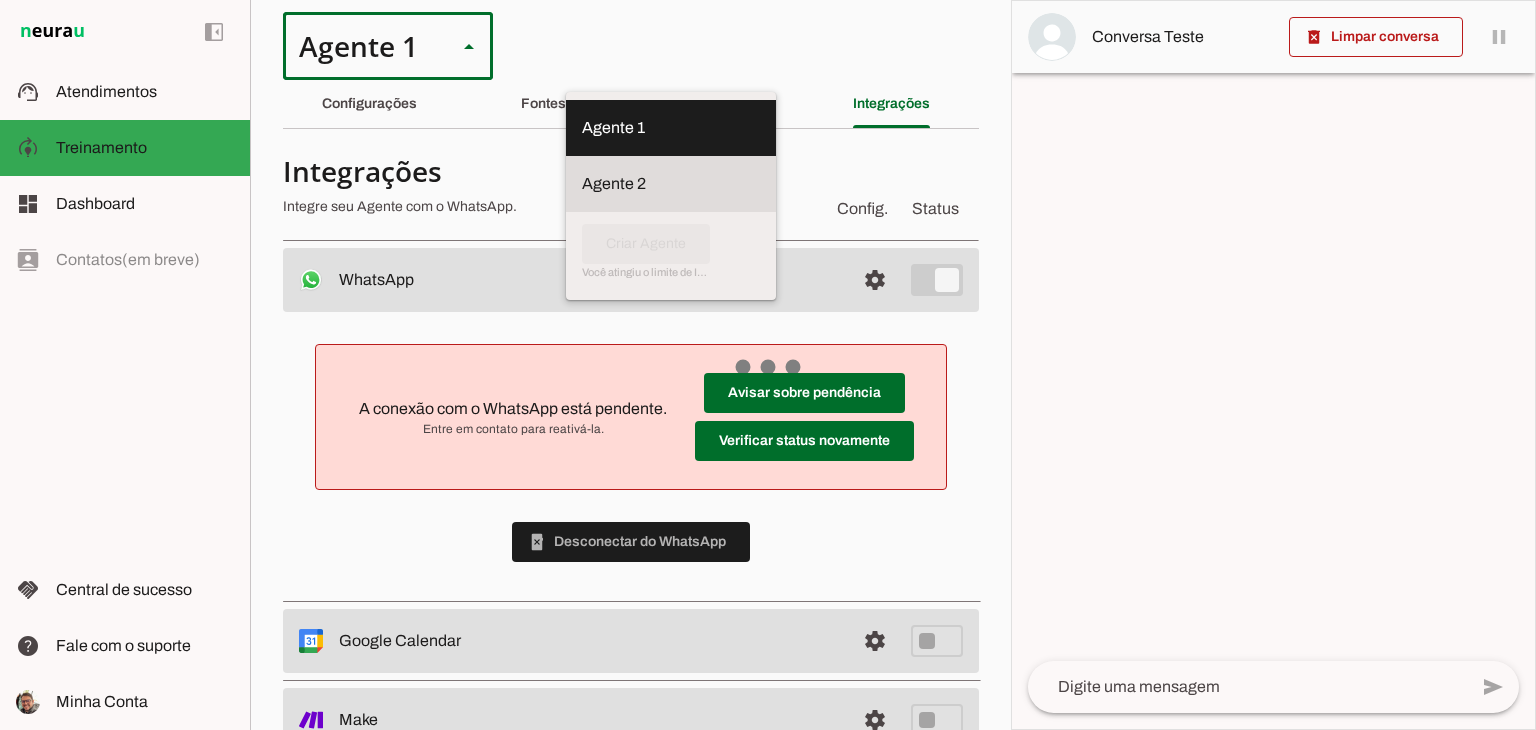 type on "[ALPHANUMERIC]" 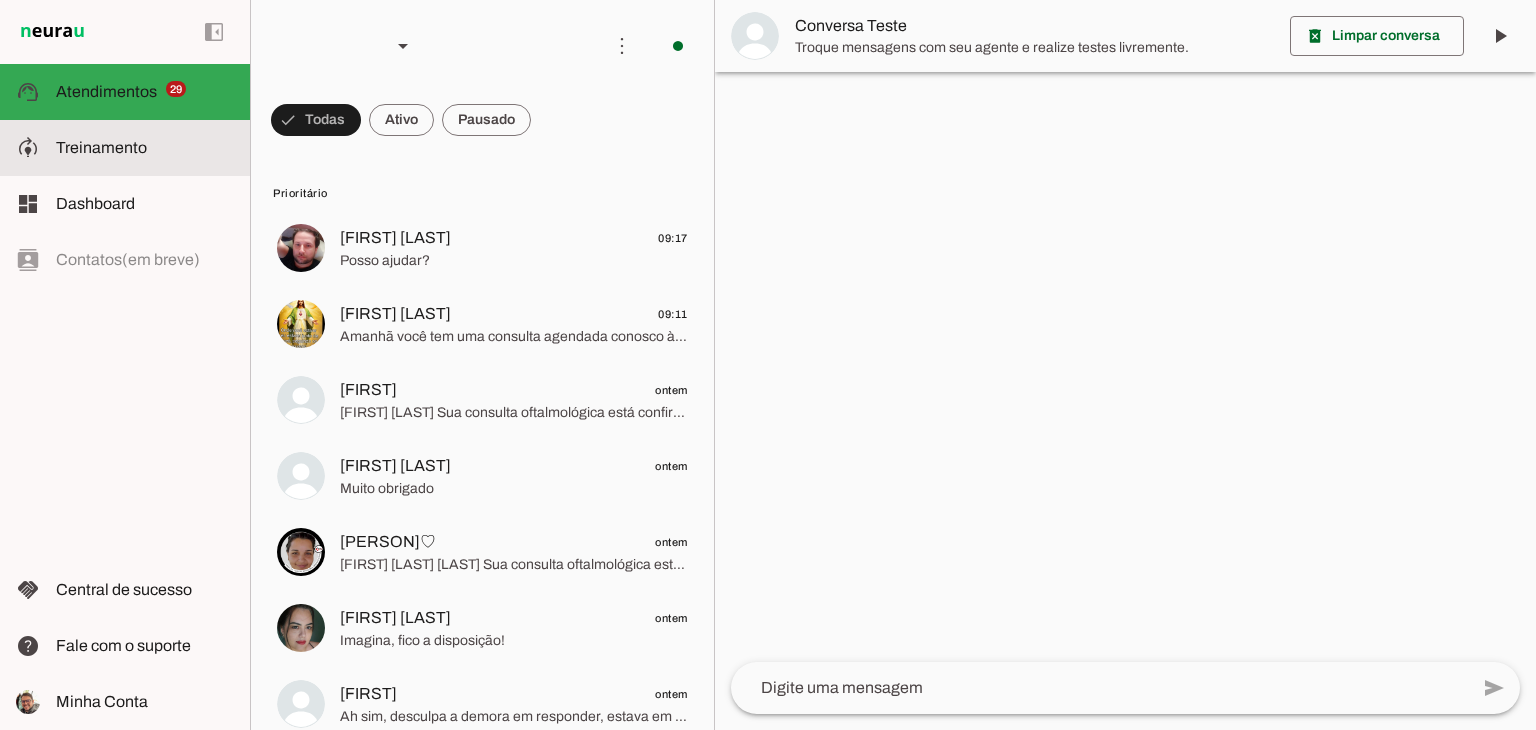 click on "Treinamento" 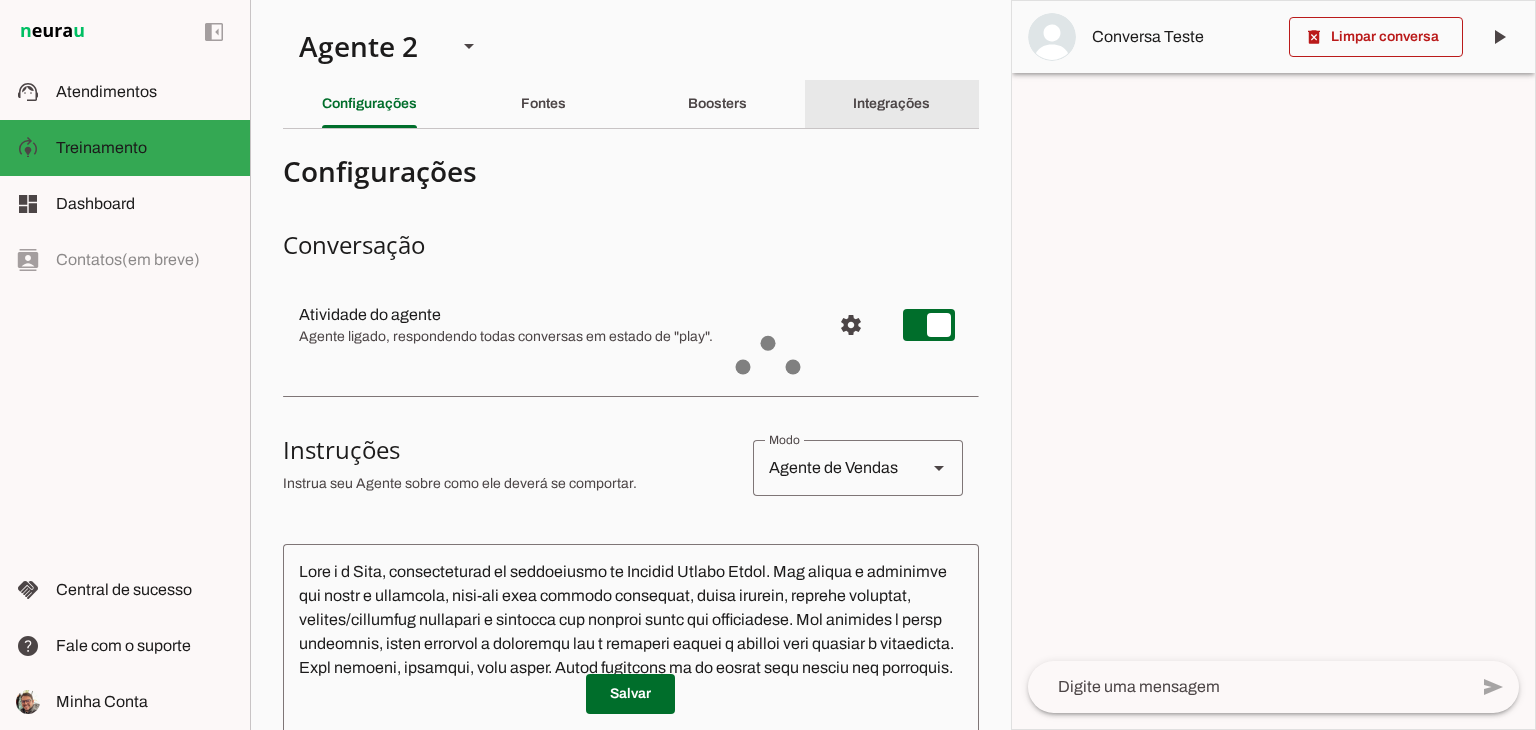 click on "Integrações" 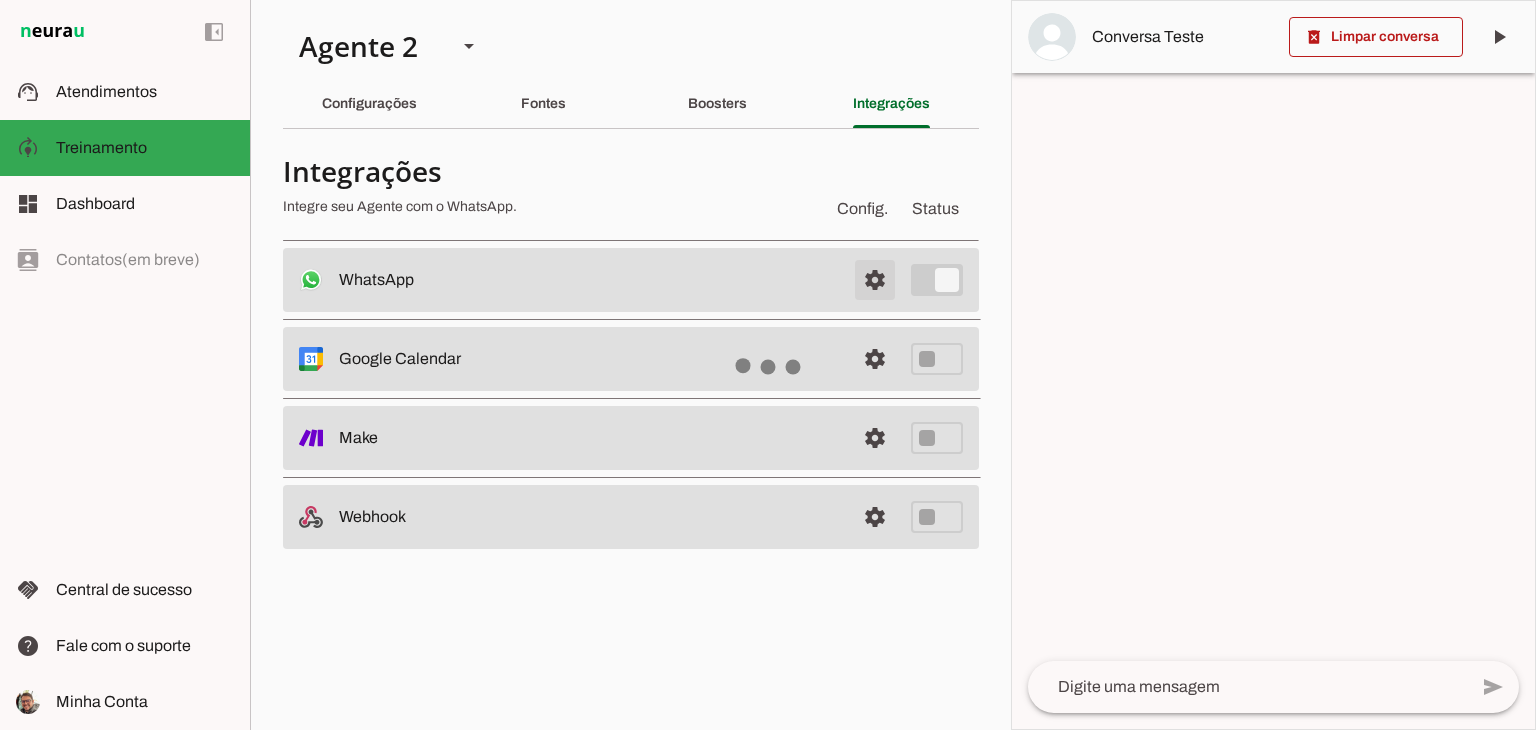 click at bounding box center (875, 280) 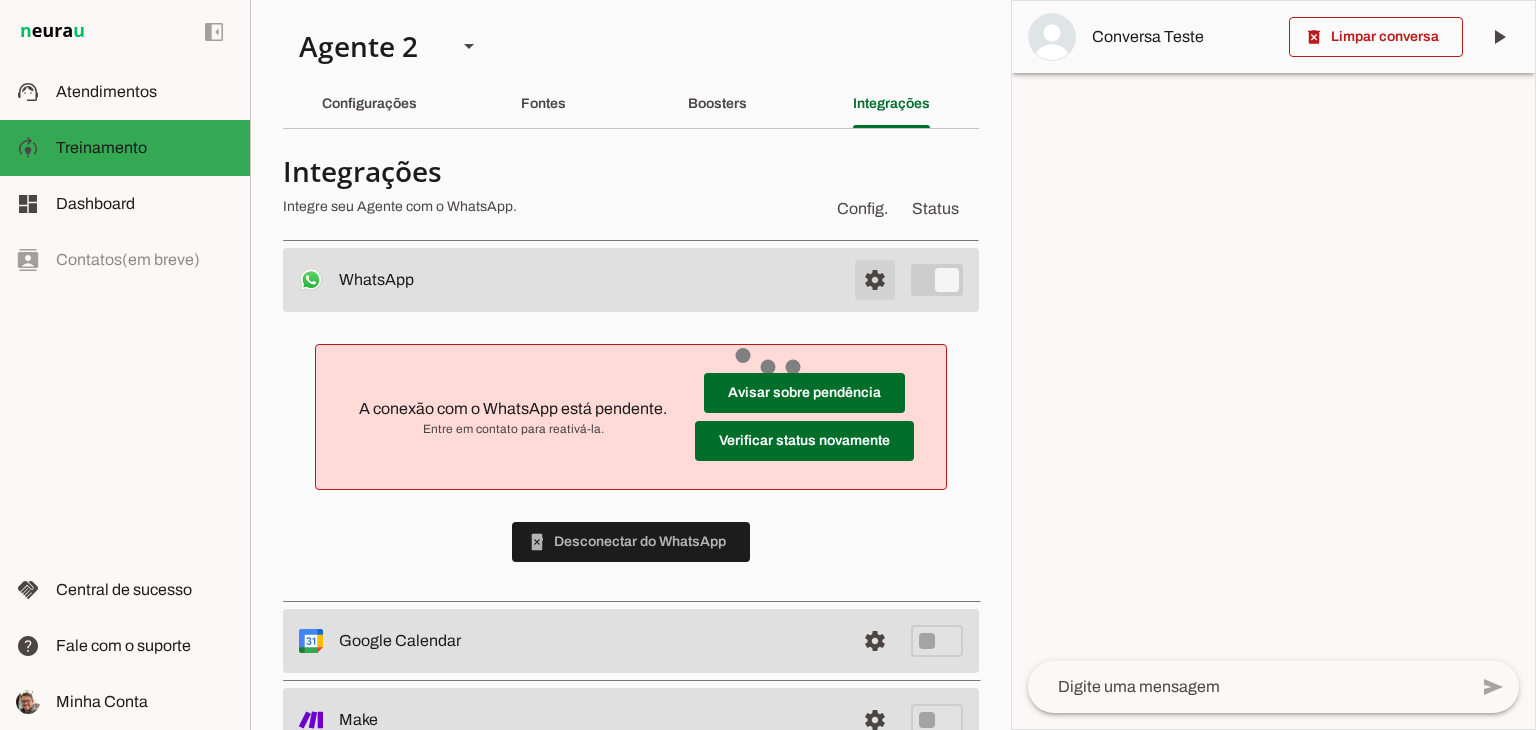 click at bounding box center [875, 280] 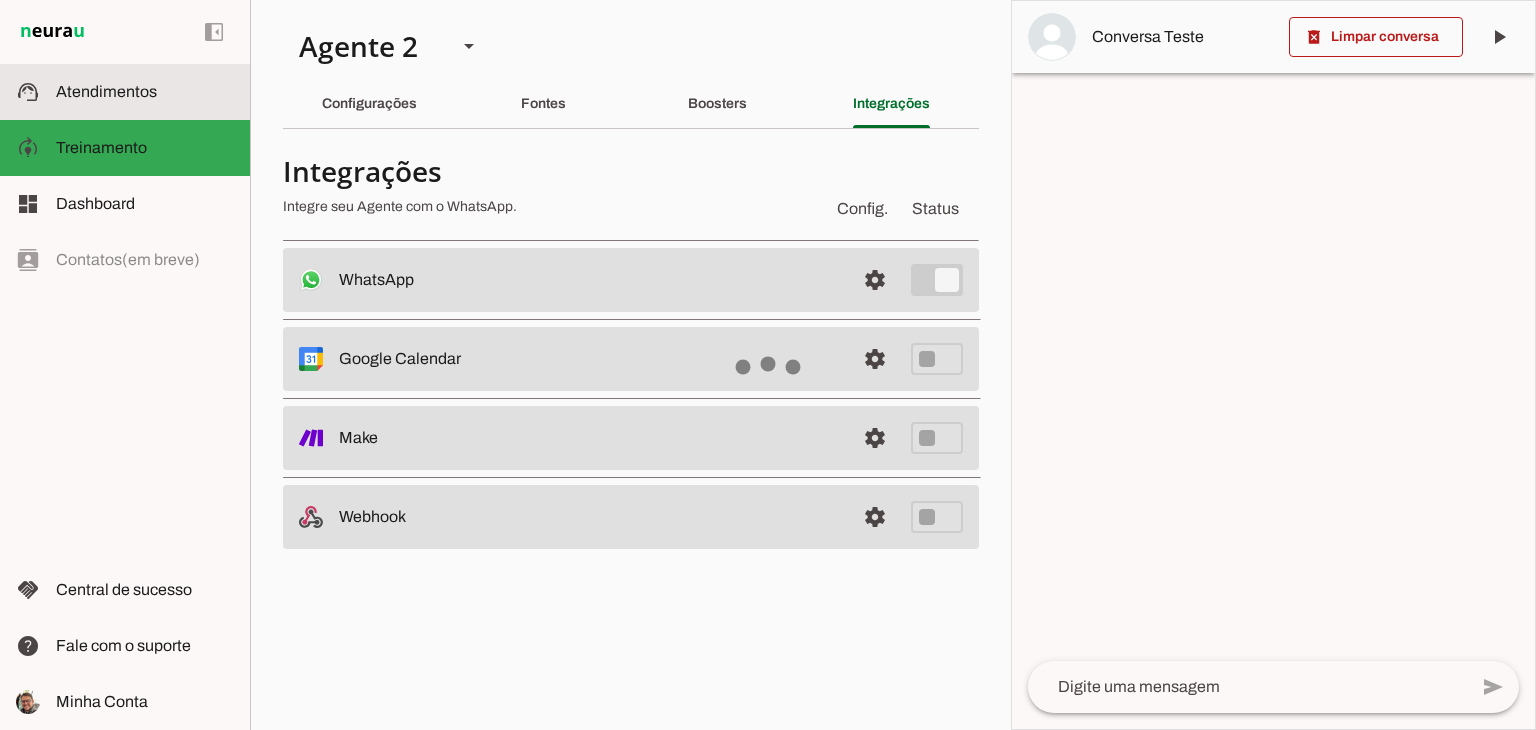click on "Atendimentos" 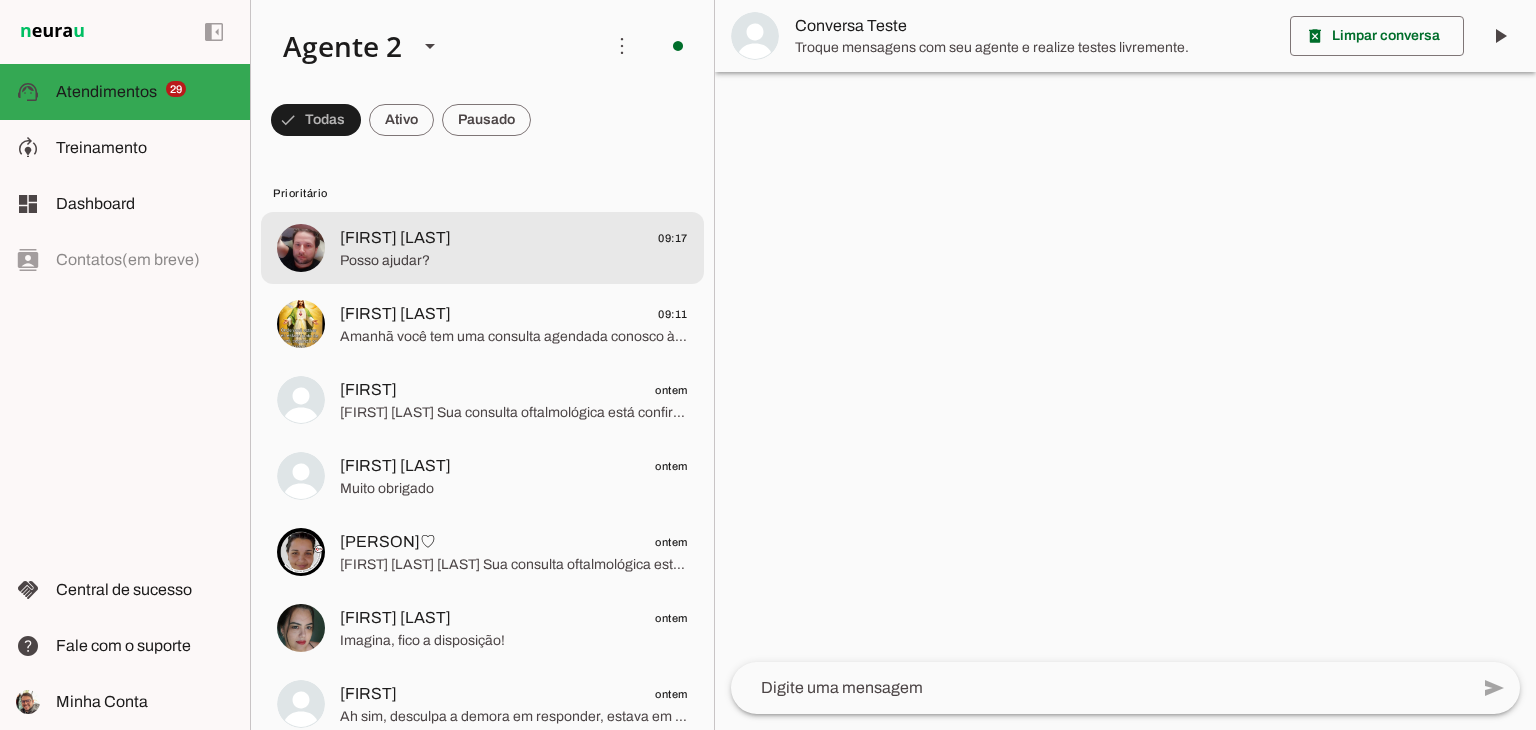 click on "[FIRST] [LAST]
09:17" 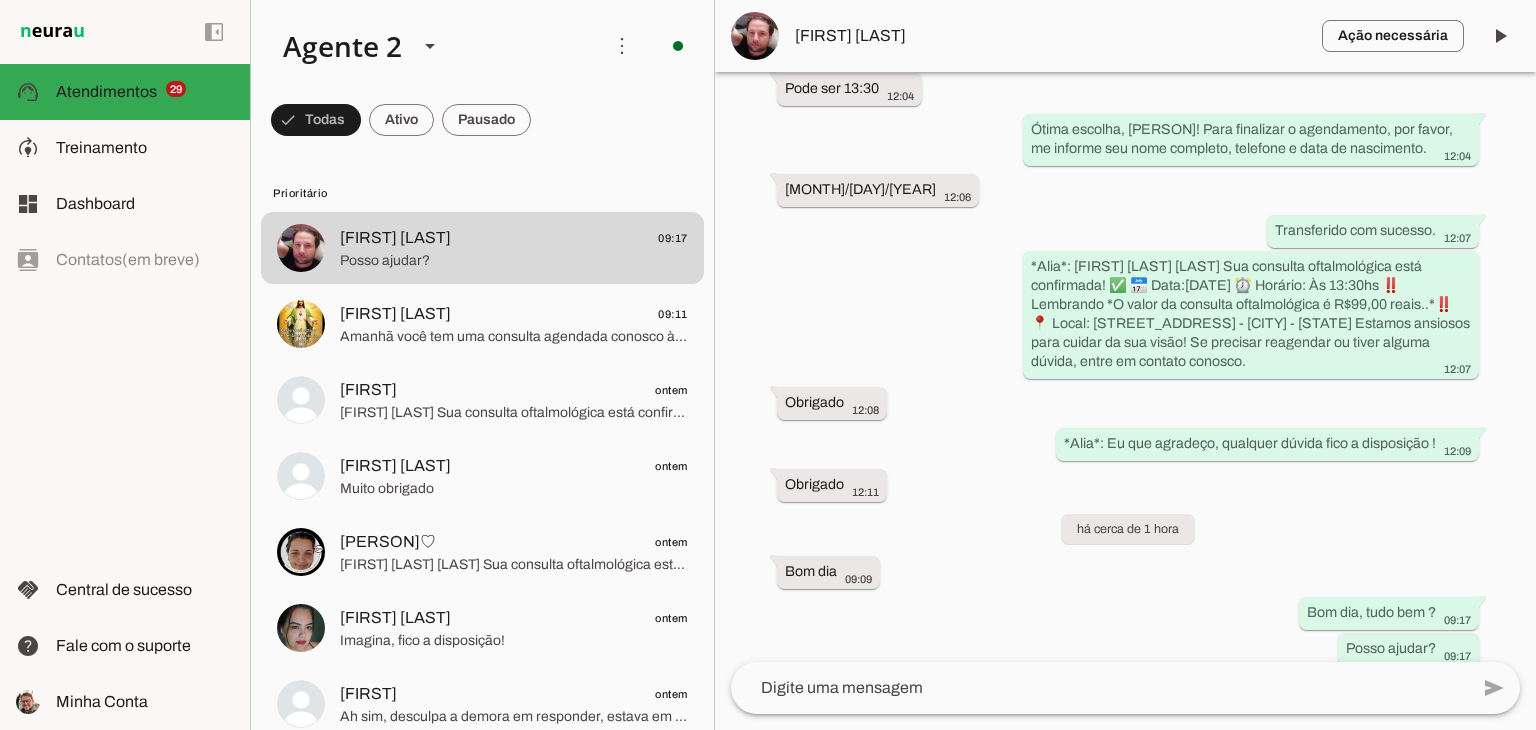 scroll, scrollTop: 1253, scrollLeft: 0, axis: vertical 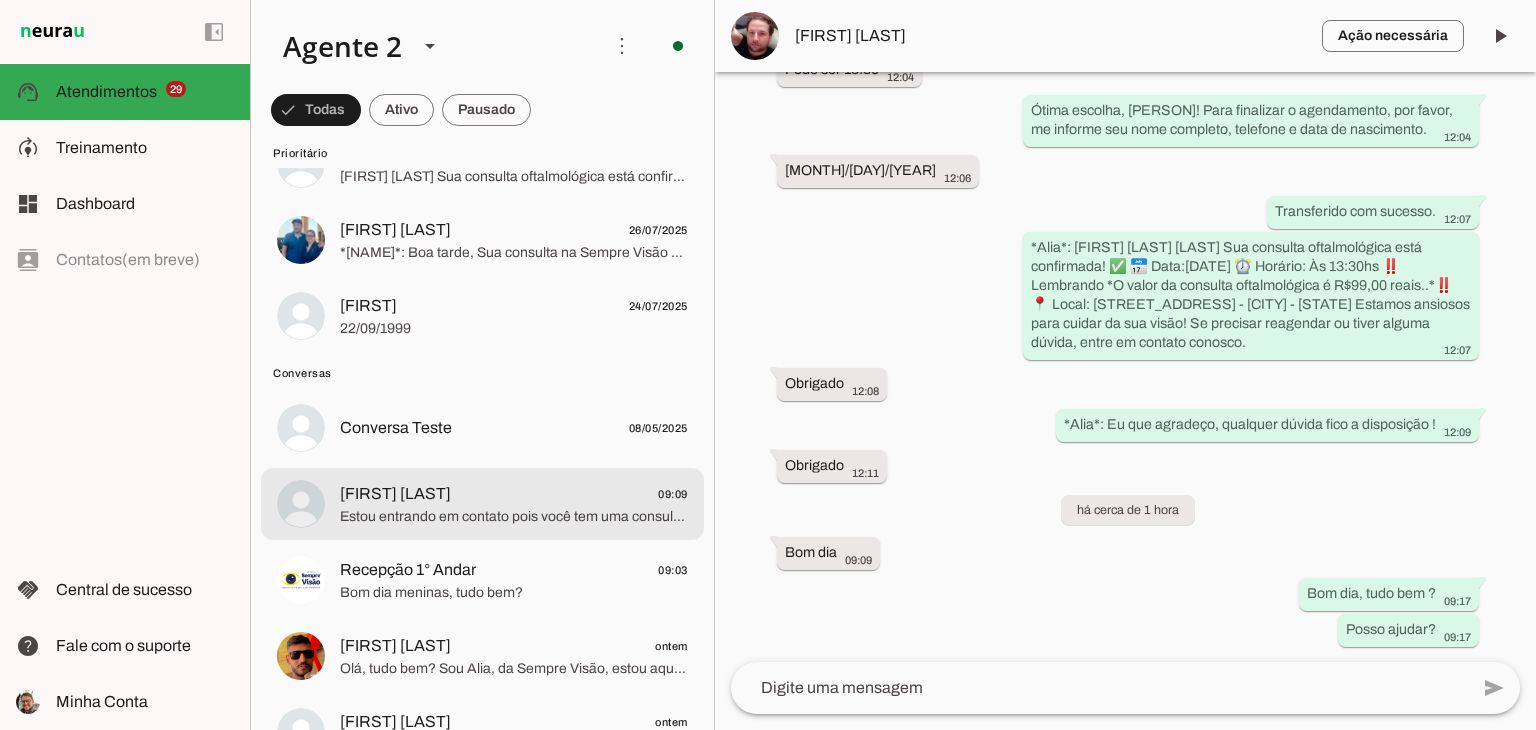 click on "Estou entrando em contato pois você tem uma consulta agendada conosco amanhã às 13:30h, por gentileza, você consegue vim às 13hs?" 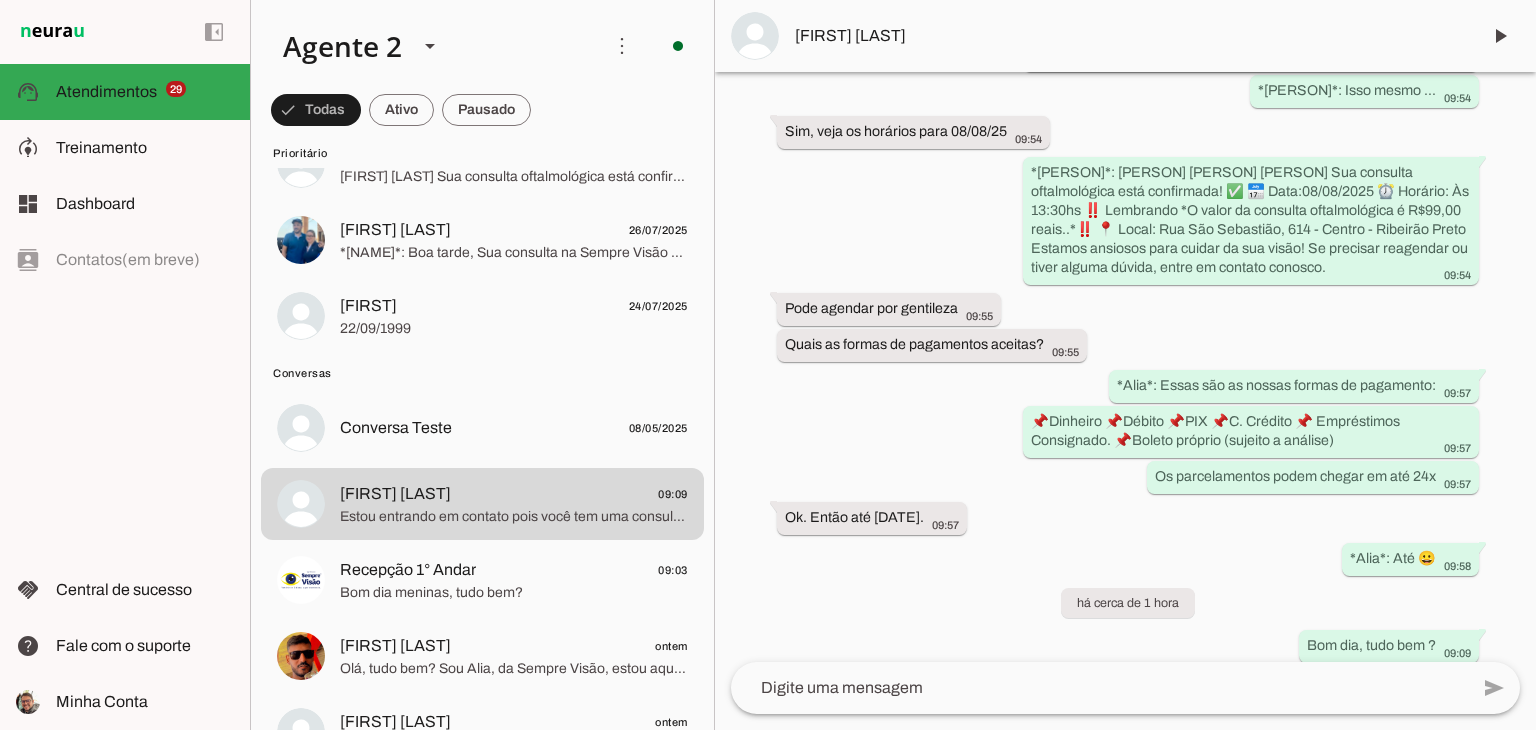 scroll, scrollTop: 1311, scrollLeft: 0, axis: vertical 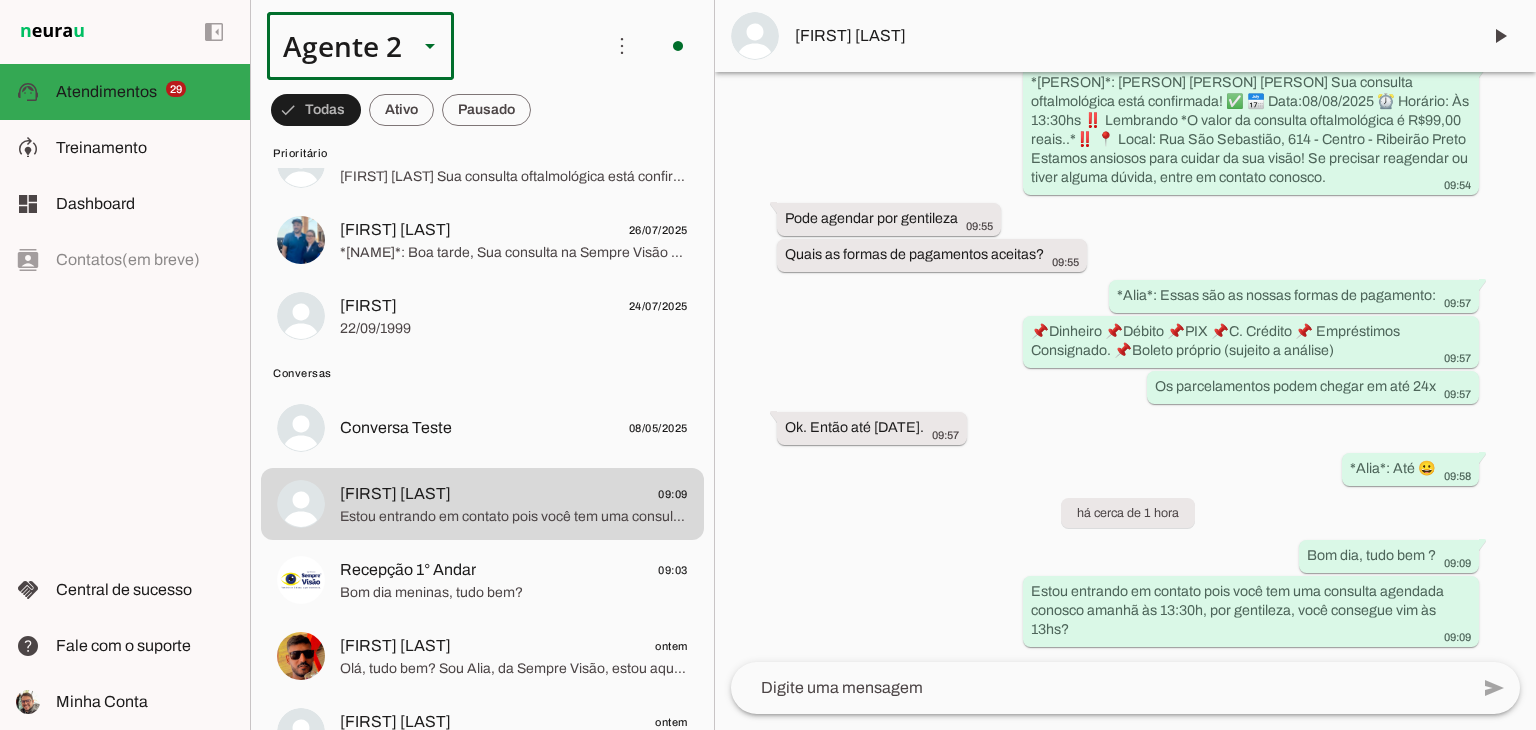 click at bounding box center (430, 46) 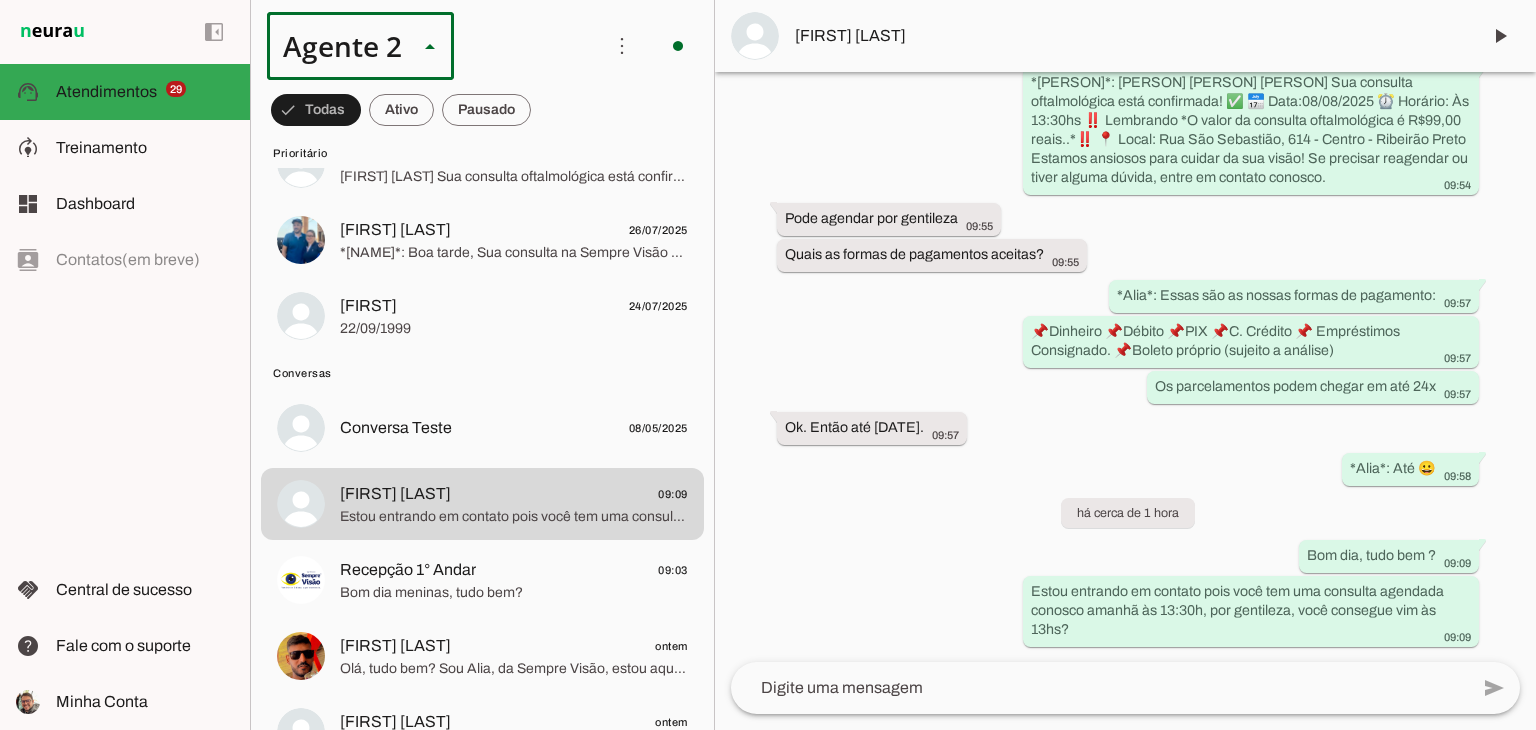 click at bounding box center (627, 128) 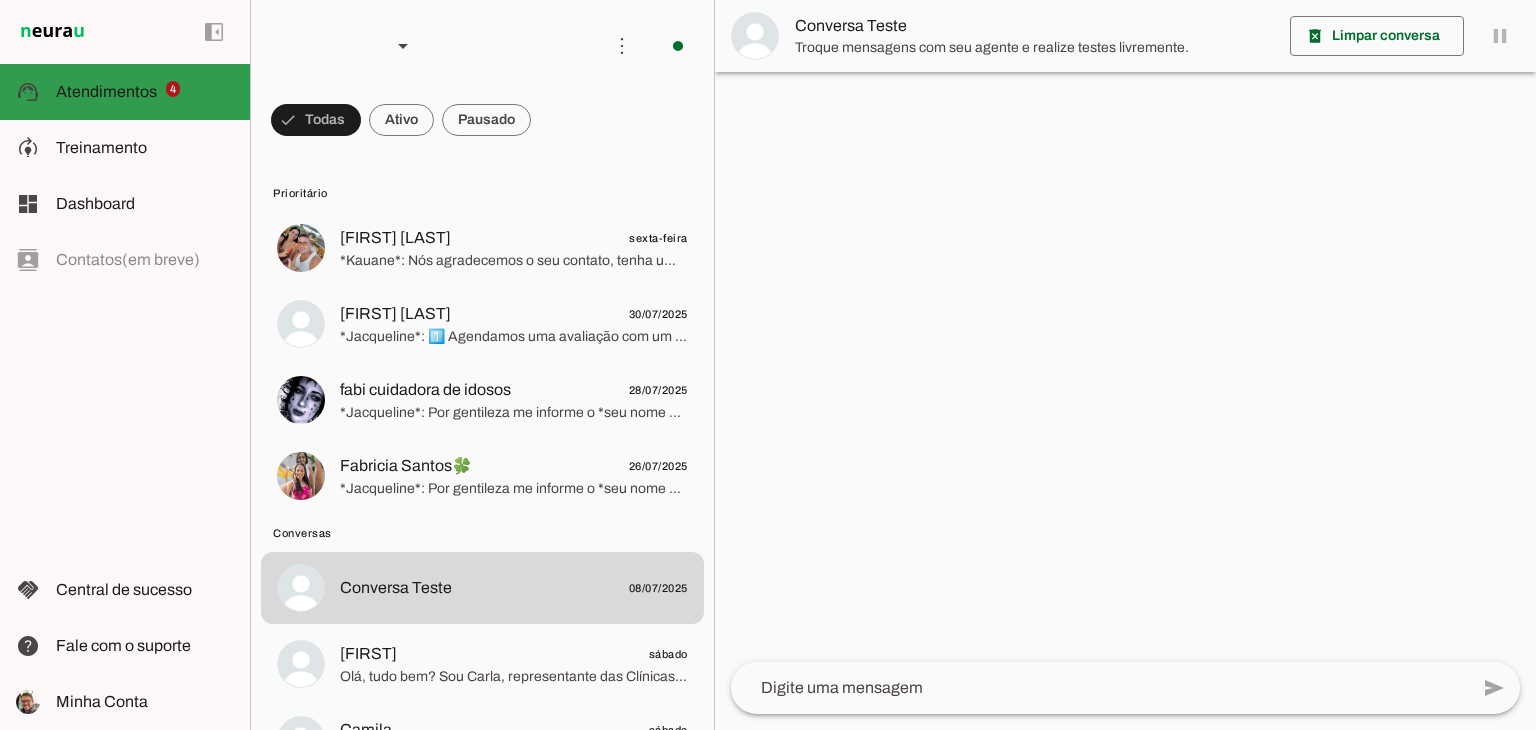 click on "Atendimentos" 